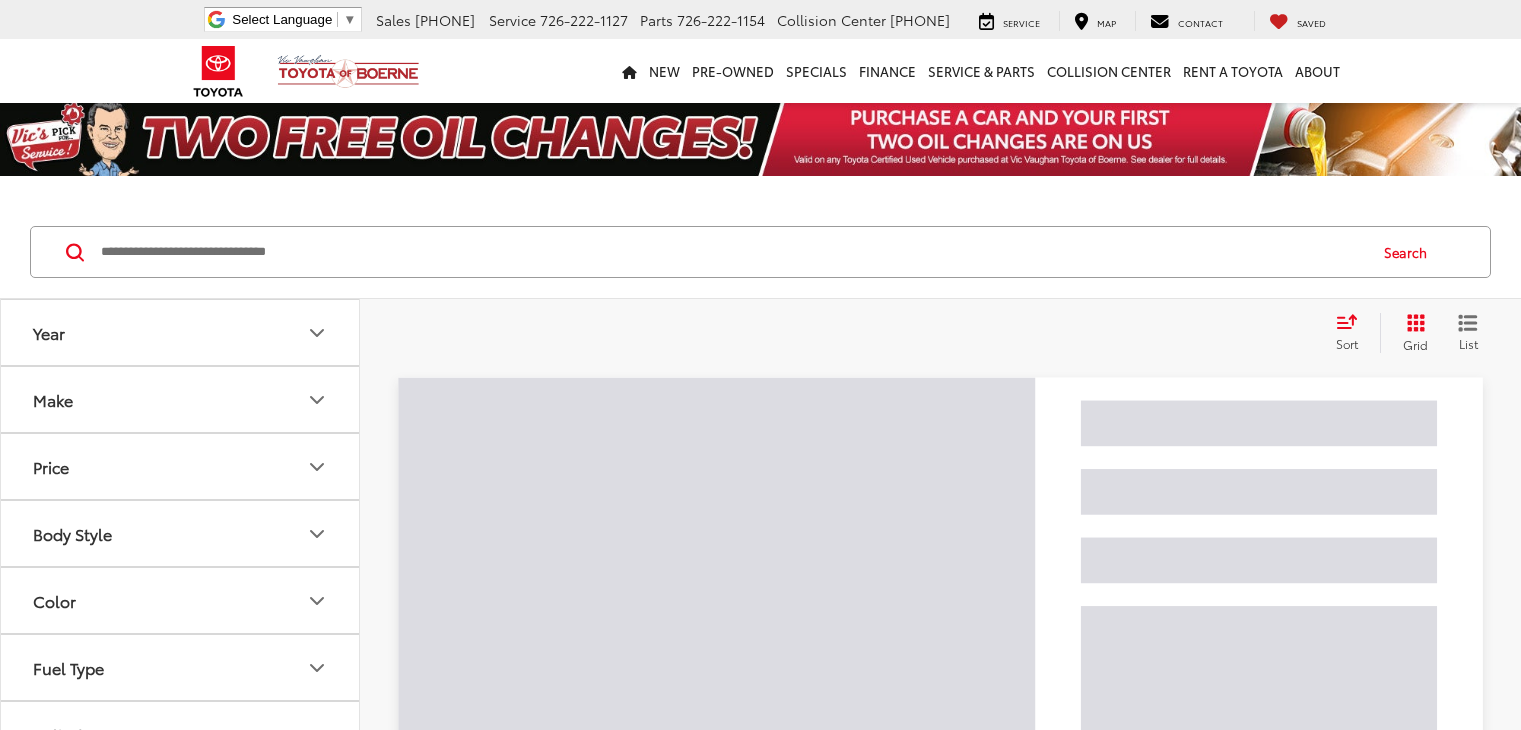 scroll, scrollTop: 0, scrollLeft: 0, axis: both 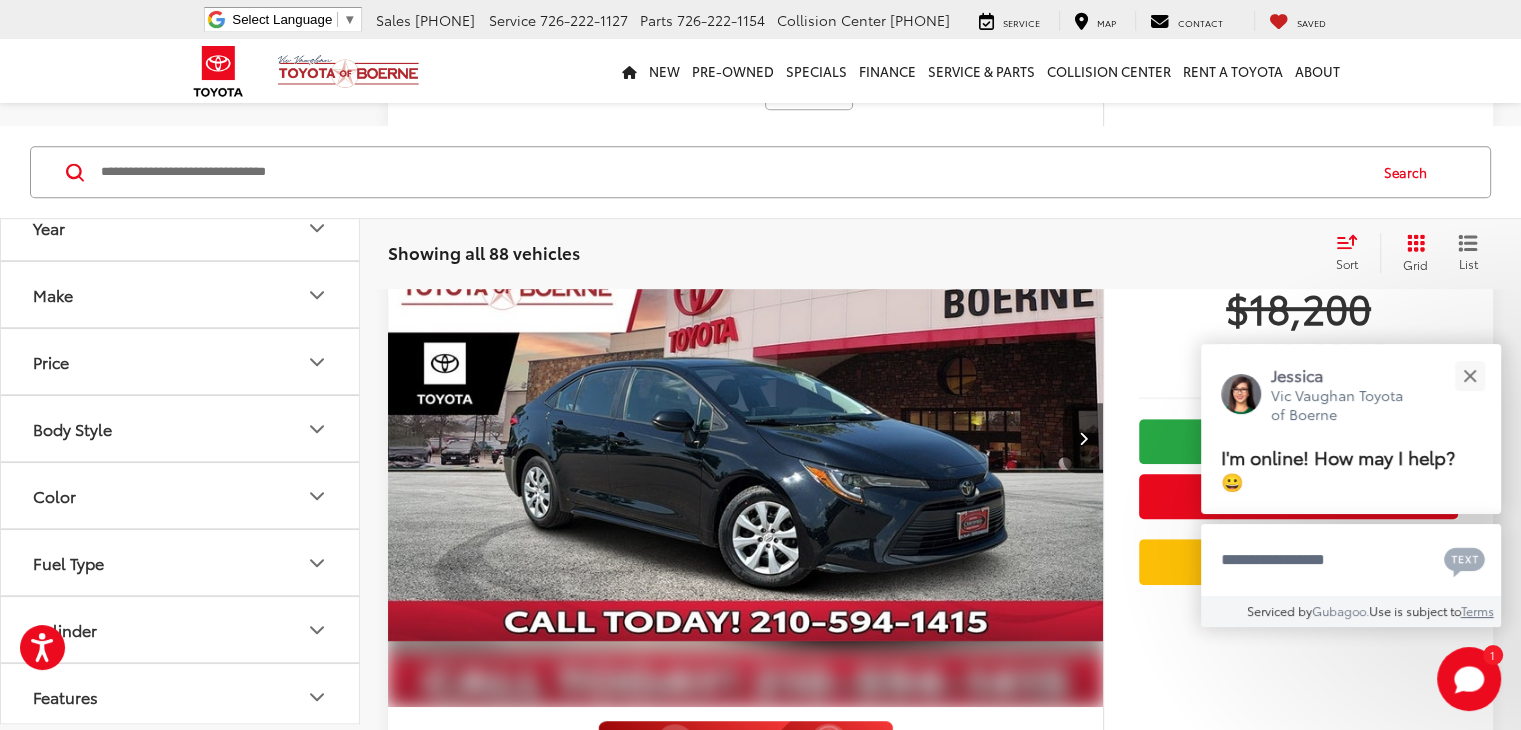 click on "Body Style" at bounding box center [181, 429] 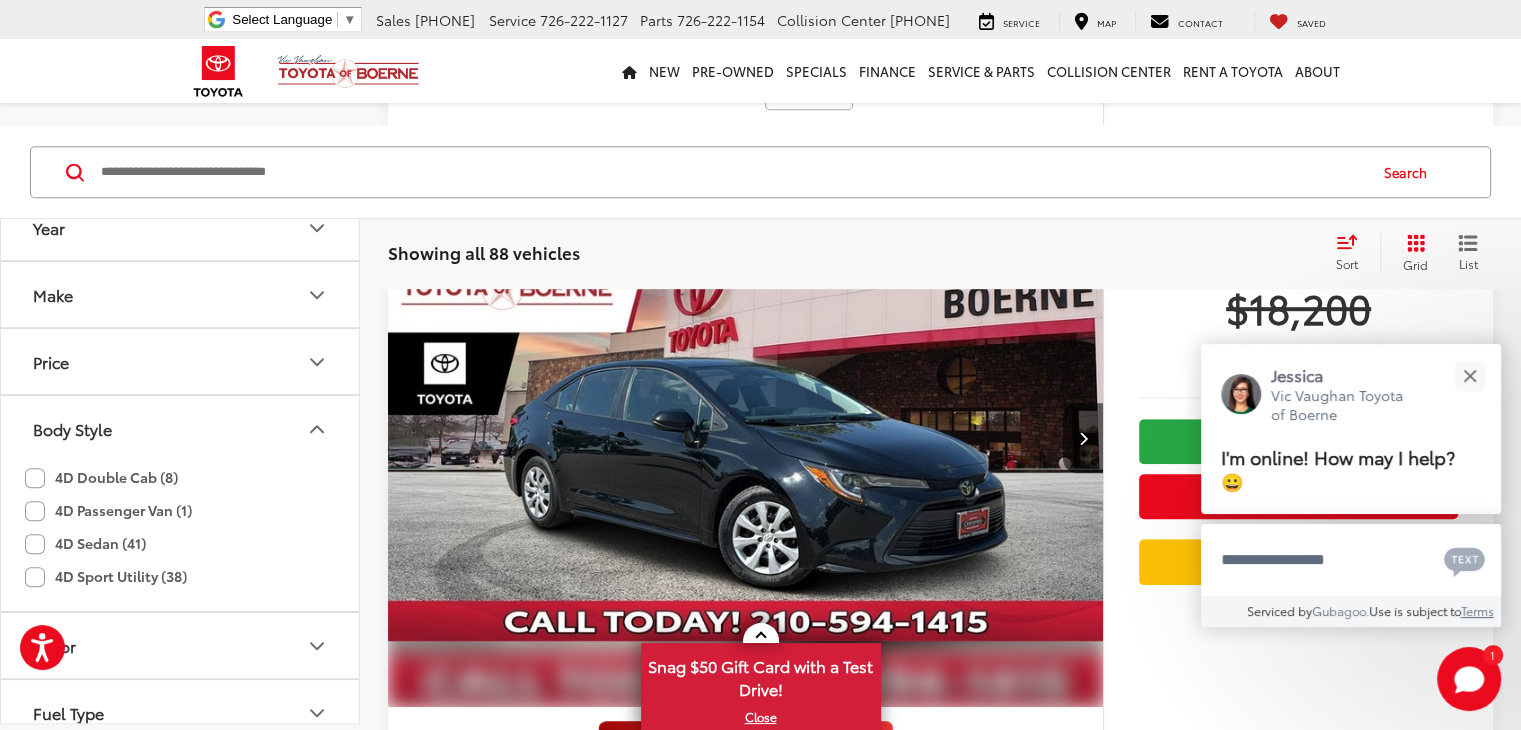 click on "Body Style" at bounding box center [181, 429] 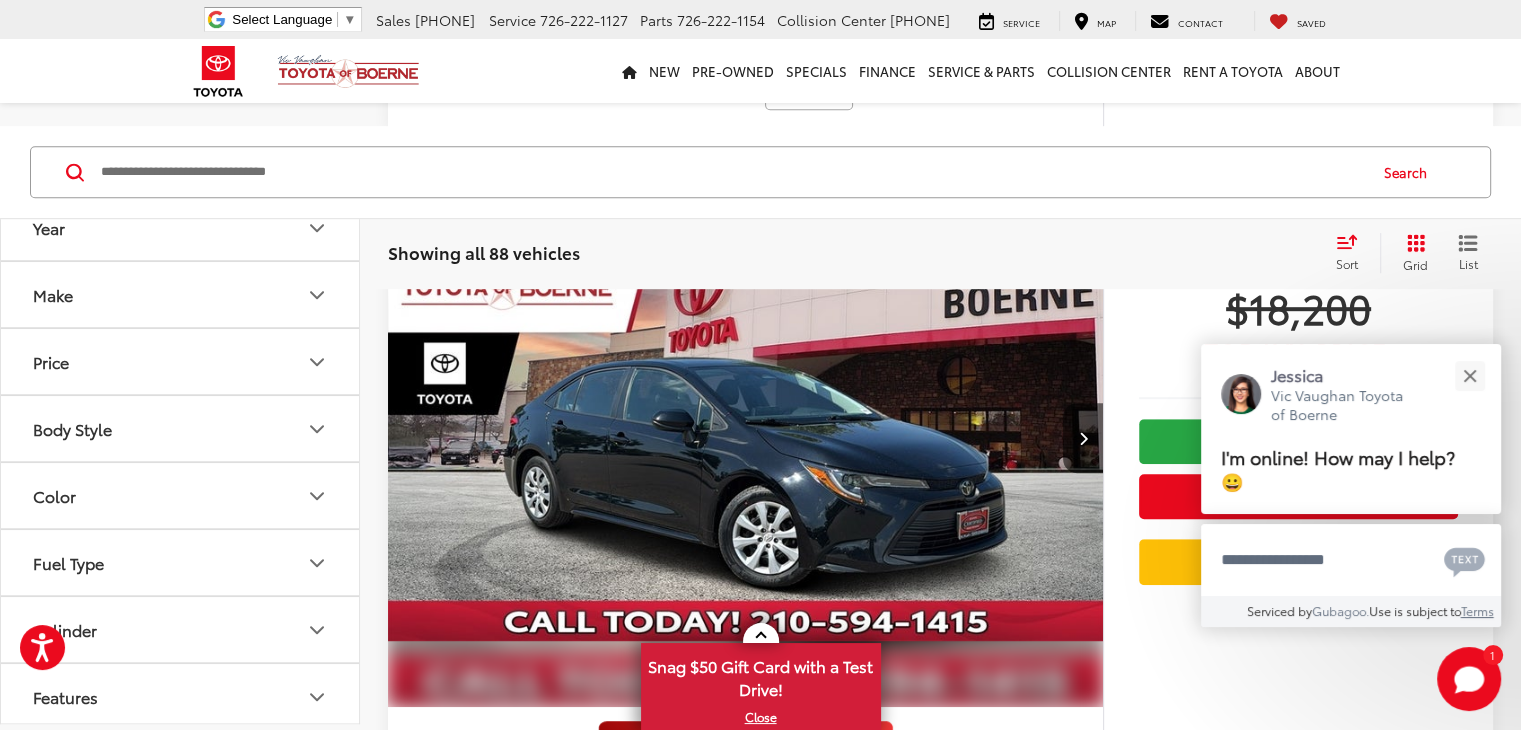 scroll, scrollTop: 1116, scrollLeft: 0, axis: vertical 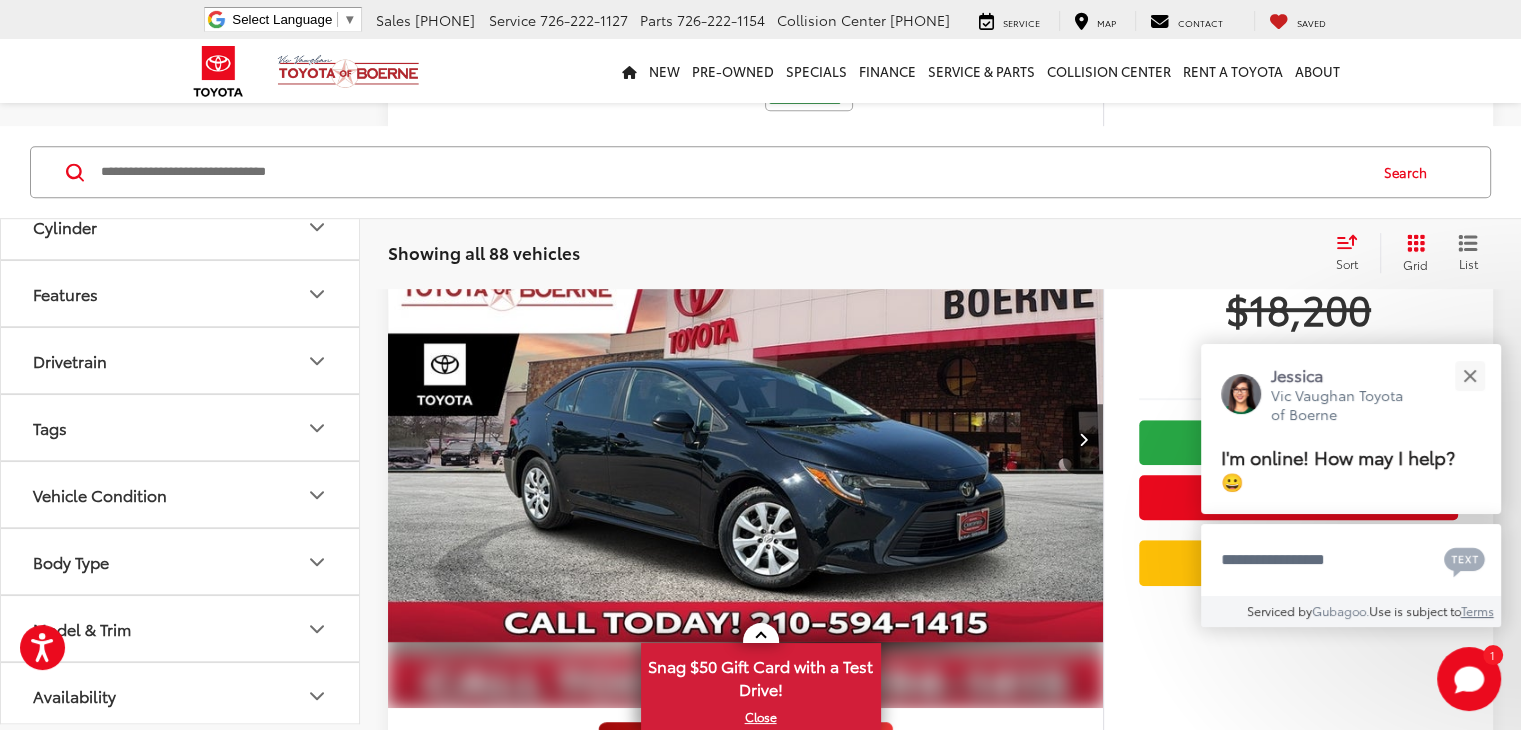 click 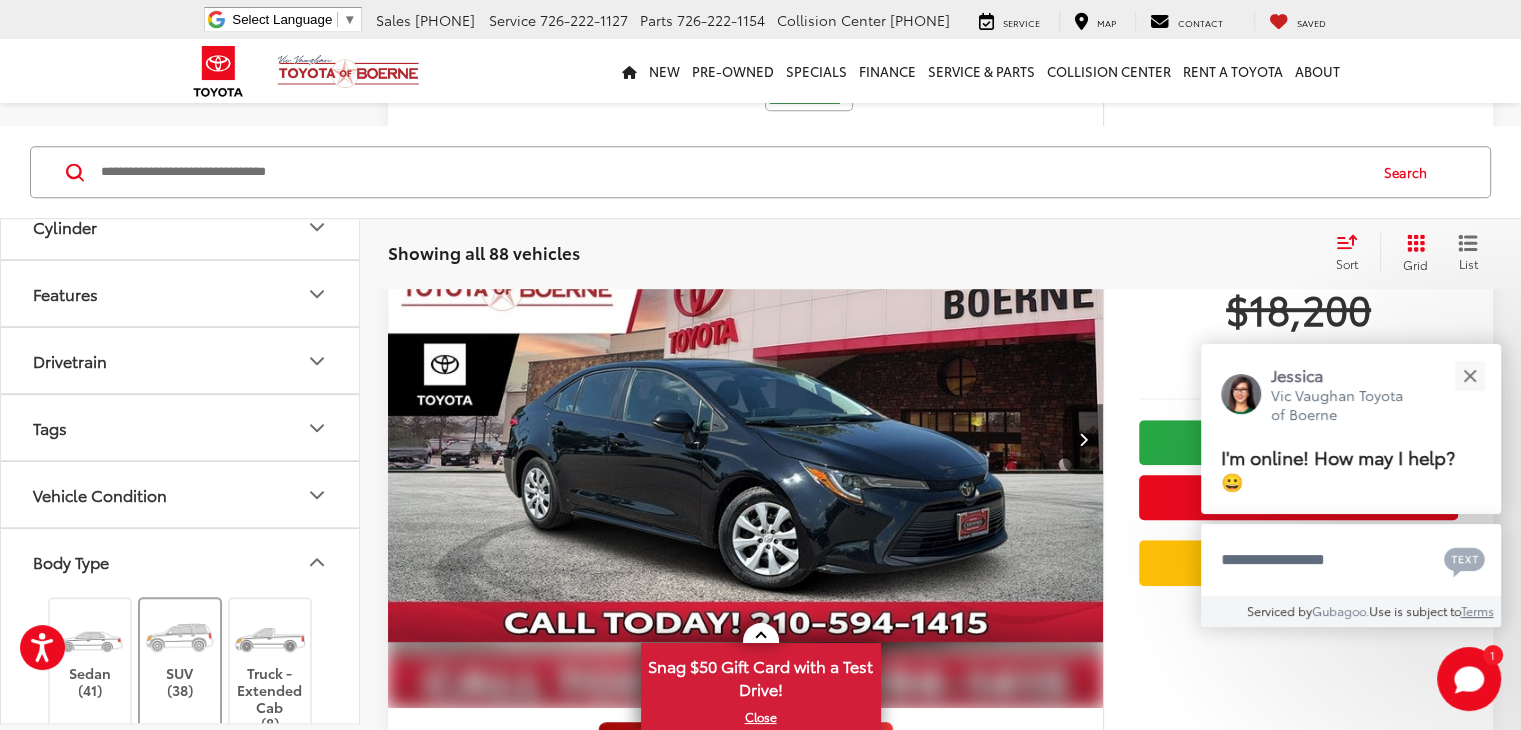 click at bounding box center (179, 637) 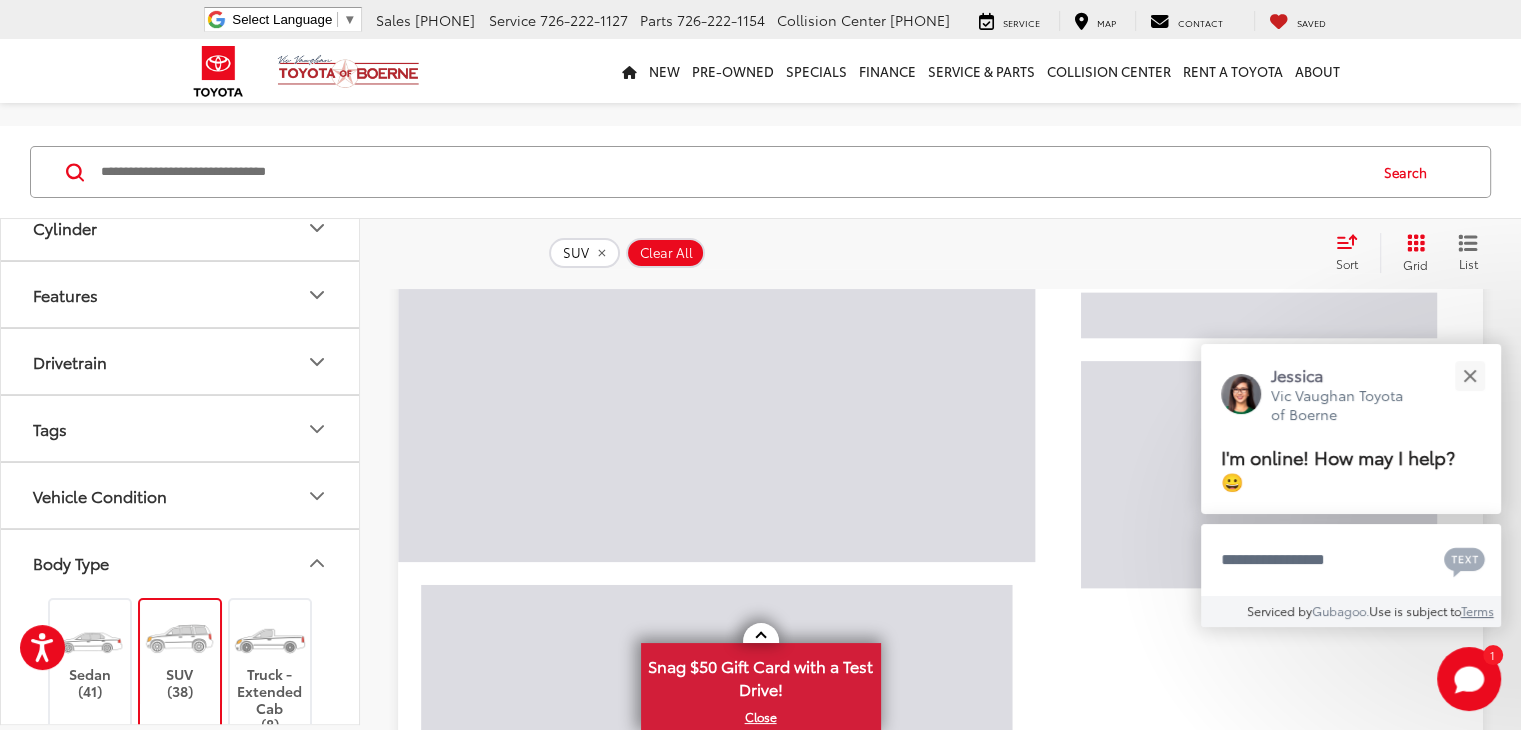 scroll, scrollTop: 80, scrollLeft: 0, axis: vertical 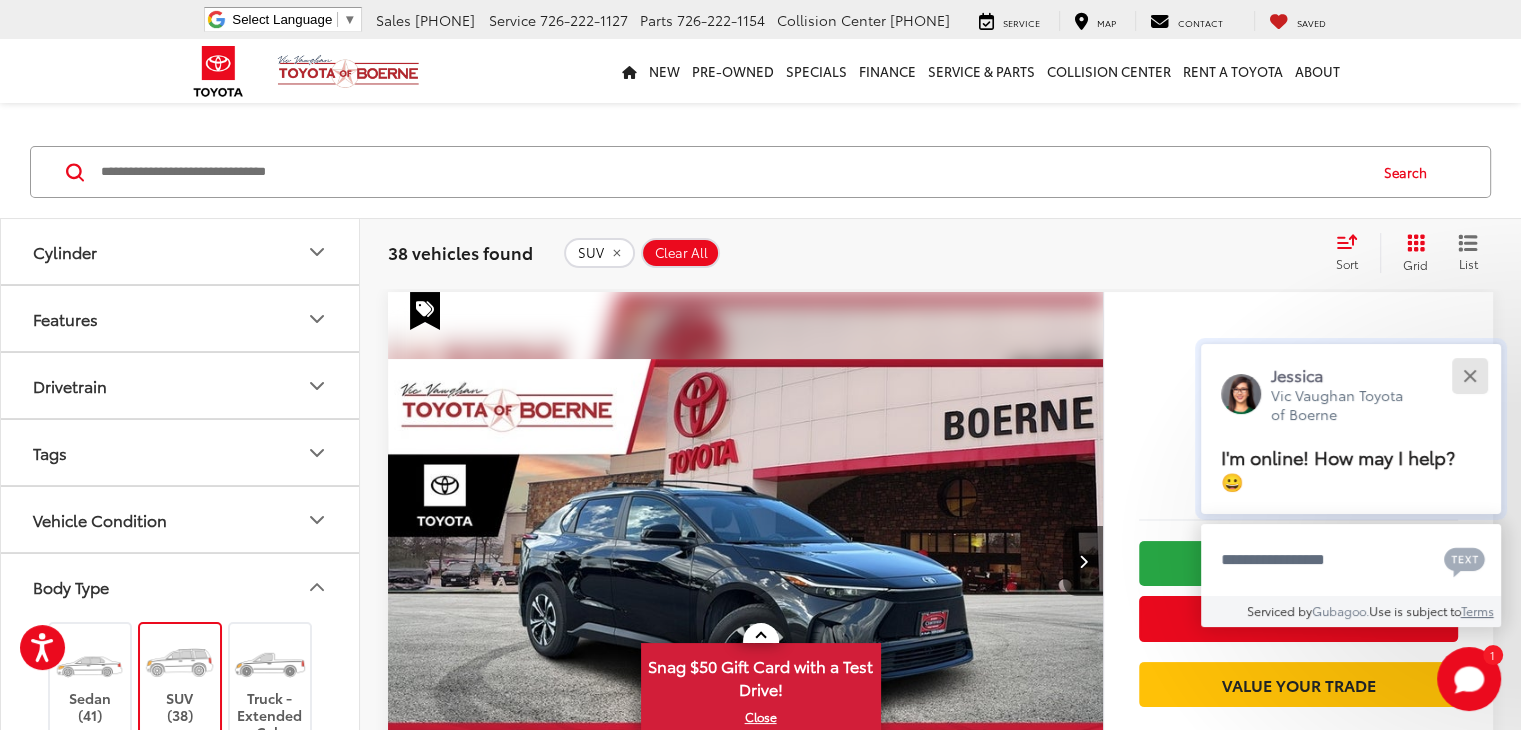 click at bounding box center [1469, 375] 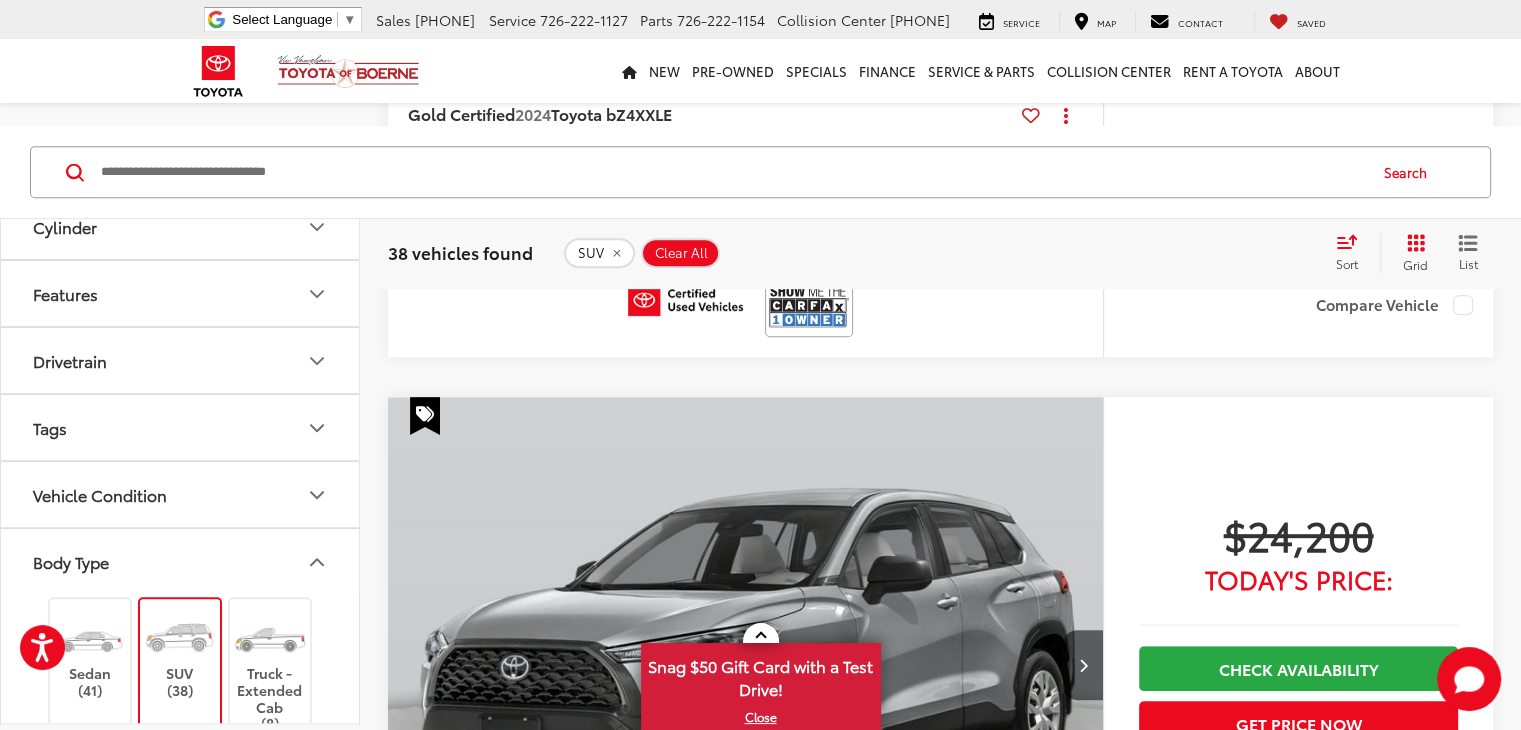 scroll, scrollTop: 911, scrollLeft: 0, axis: vertical 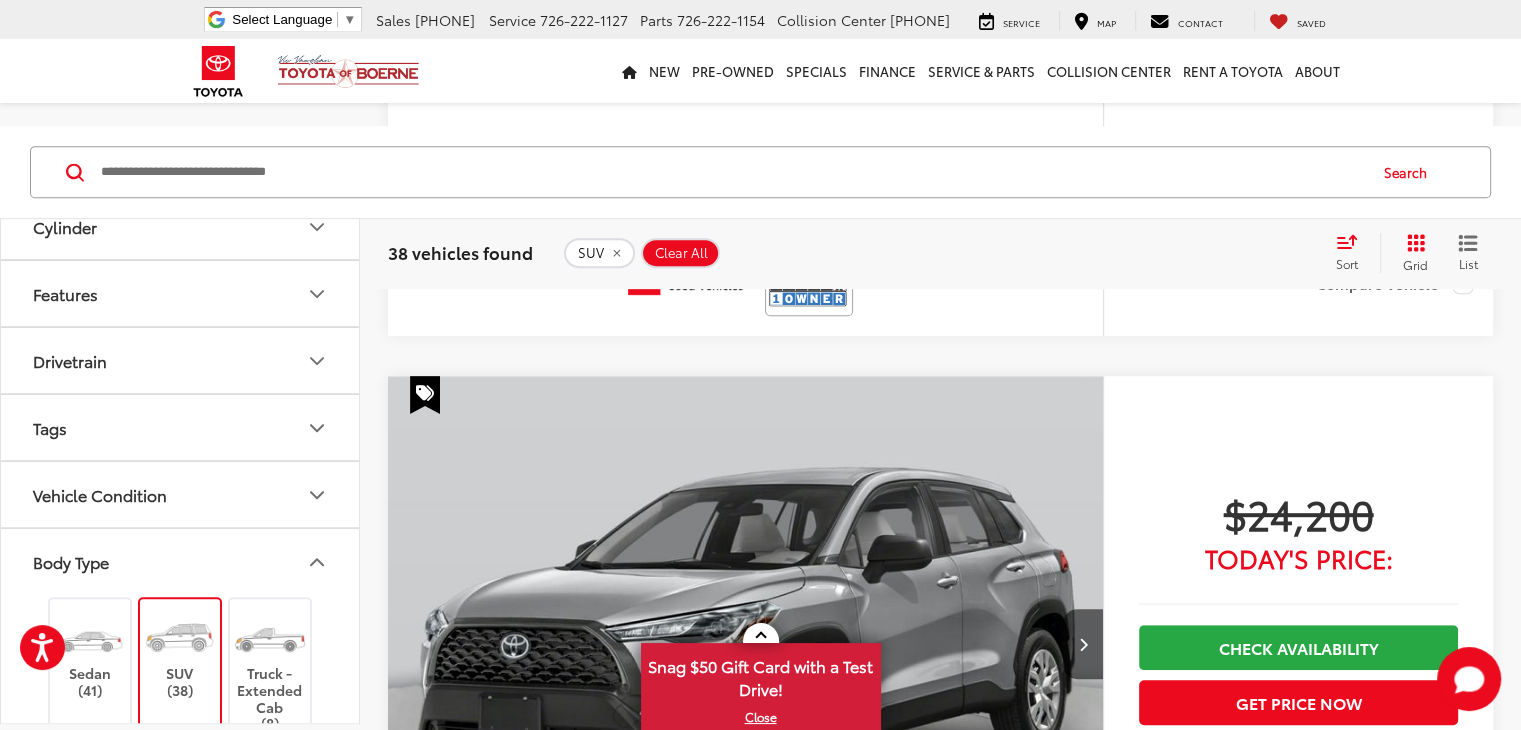 click at bounding box center [732, 172] 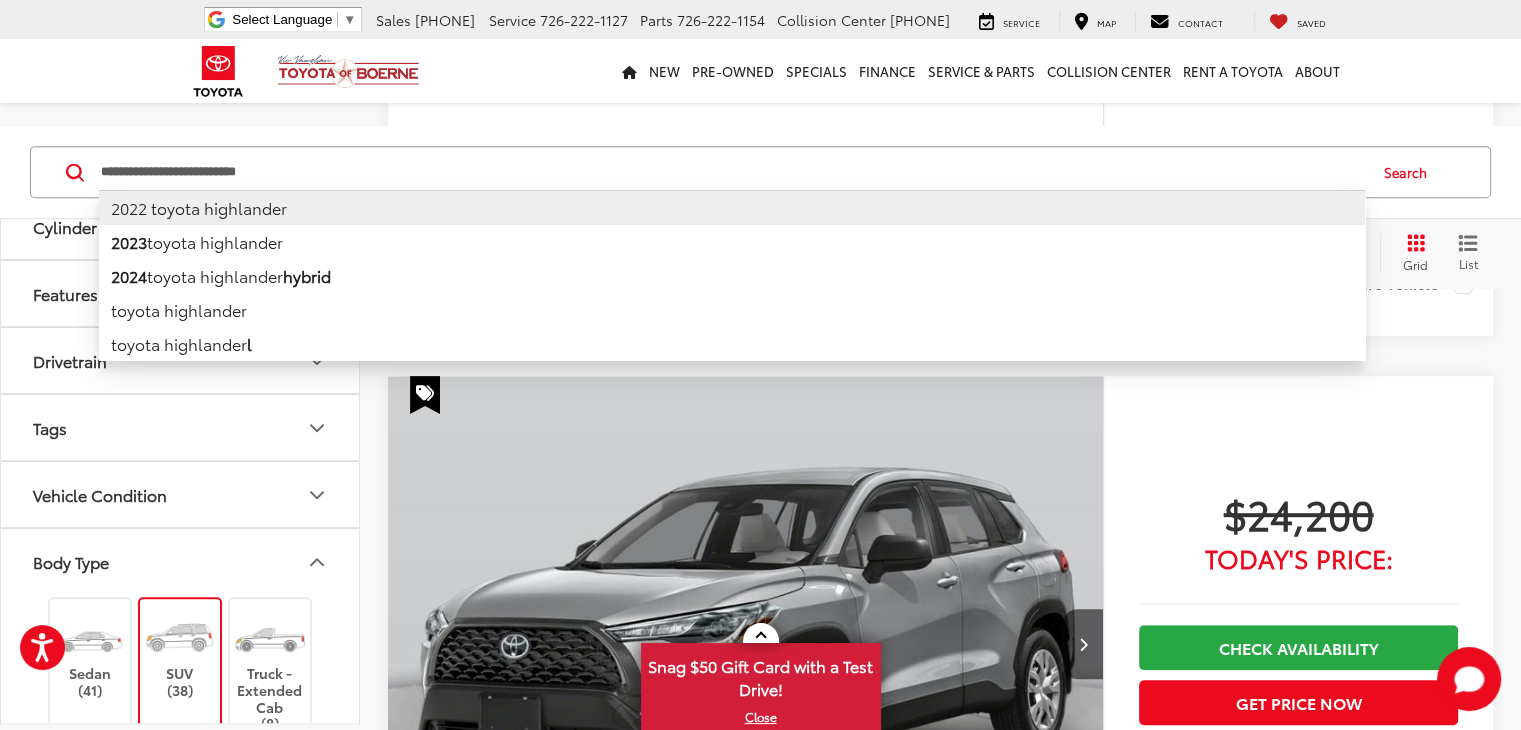 click on "2022 toyota highlander" at bounding box center [732, 207] 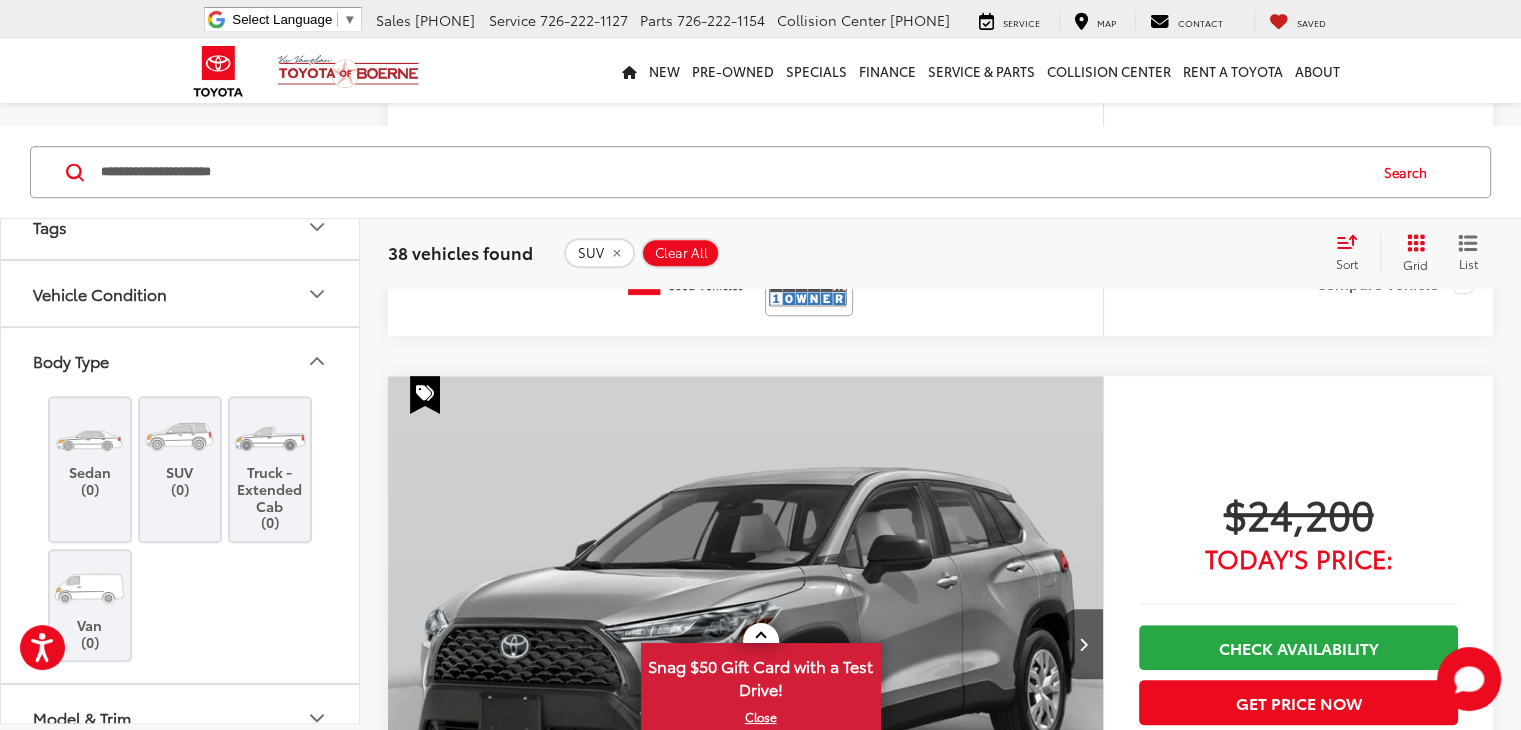 scroll, scrollTop: 852, scrollLeft: 0, axis: vertical 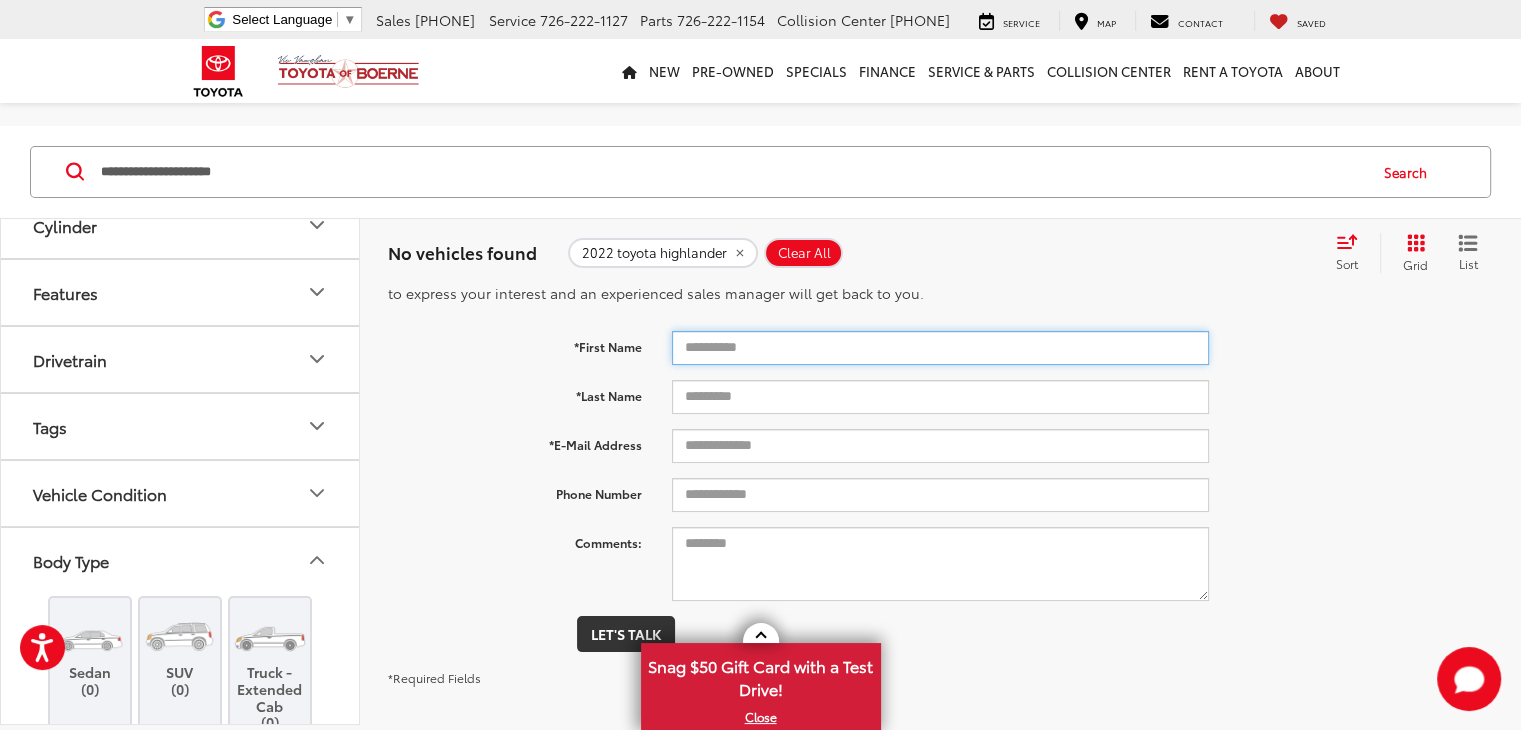 click on "*First Name" at bounding box center (941, 348) 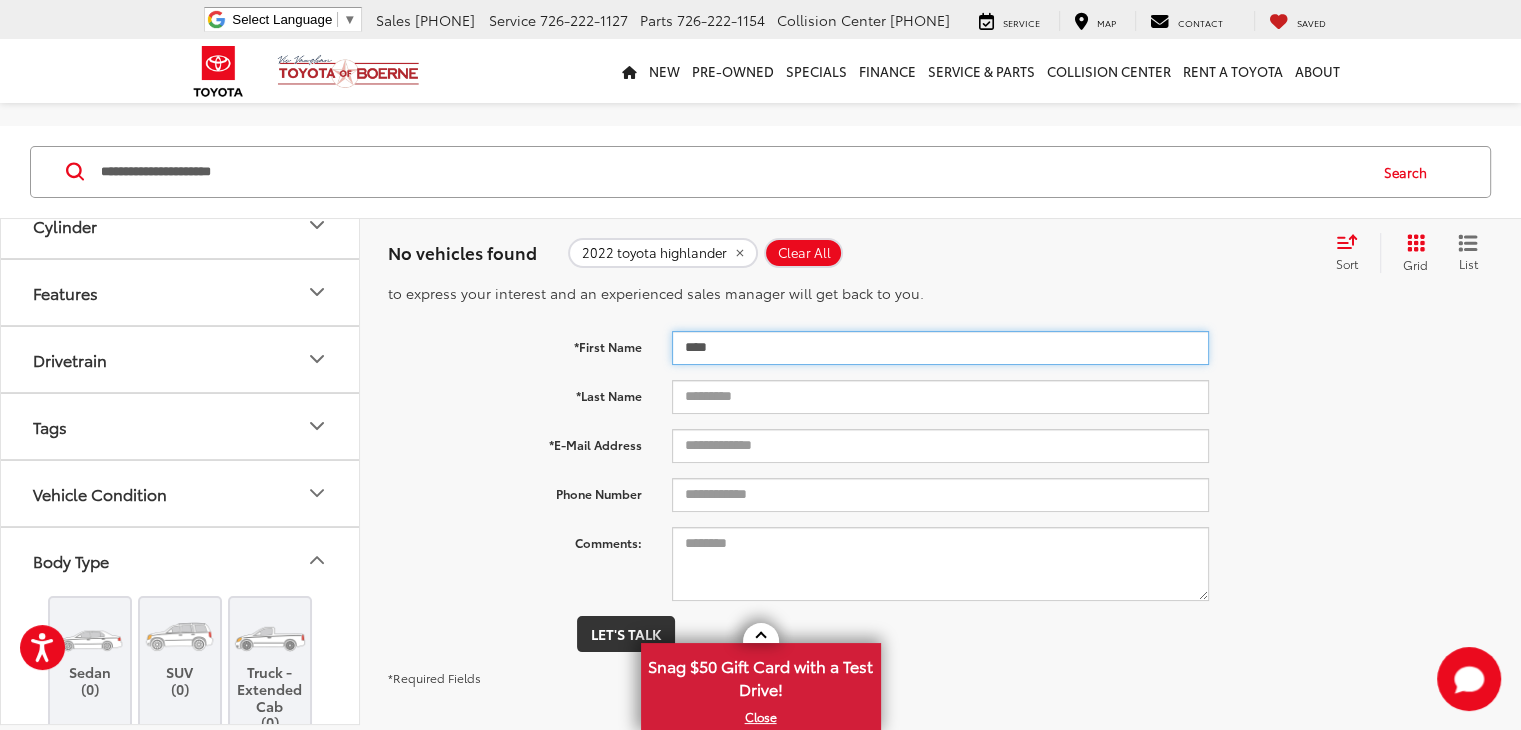 type on "****" 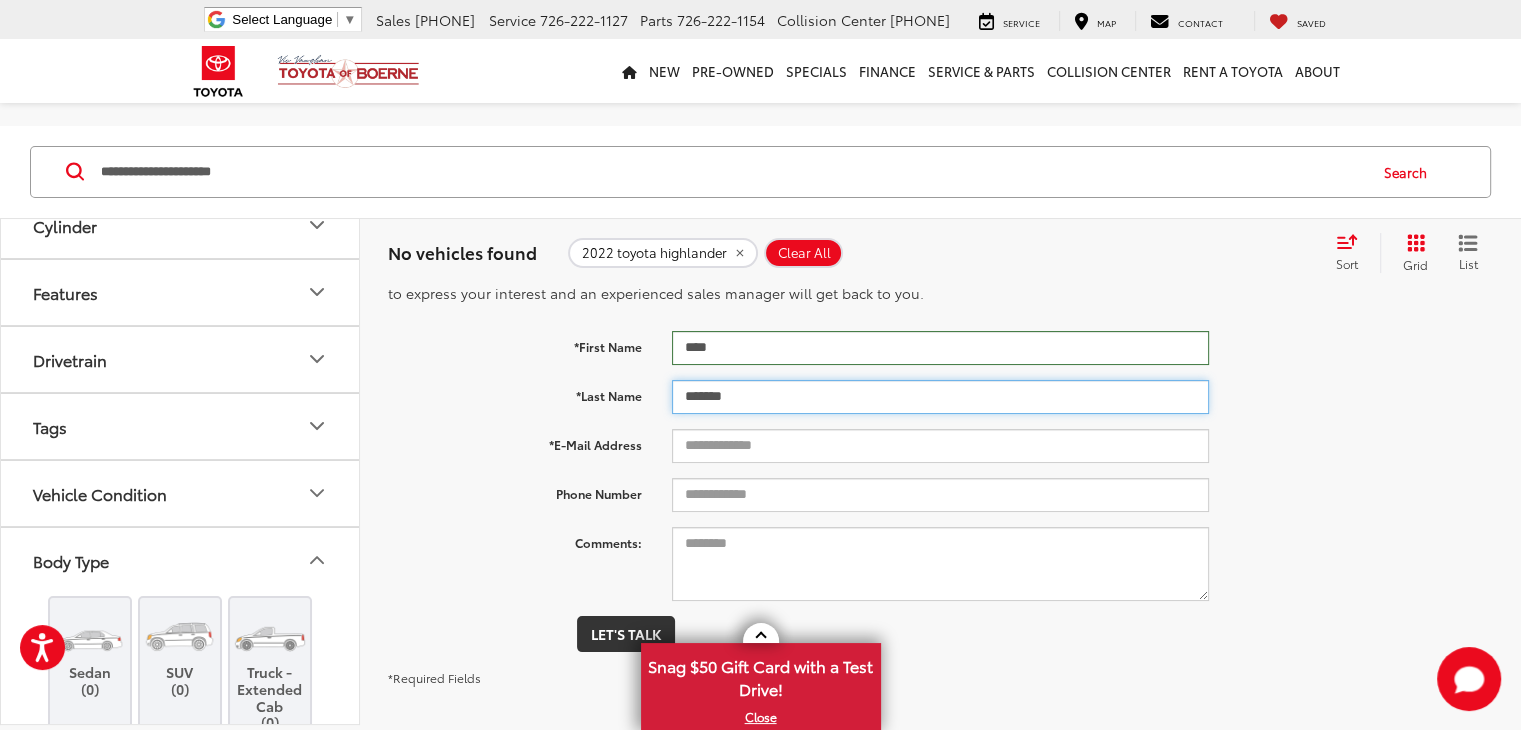 type on "*******" 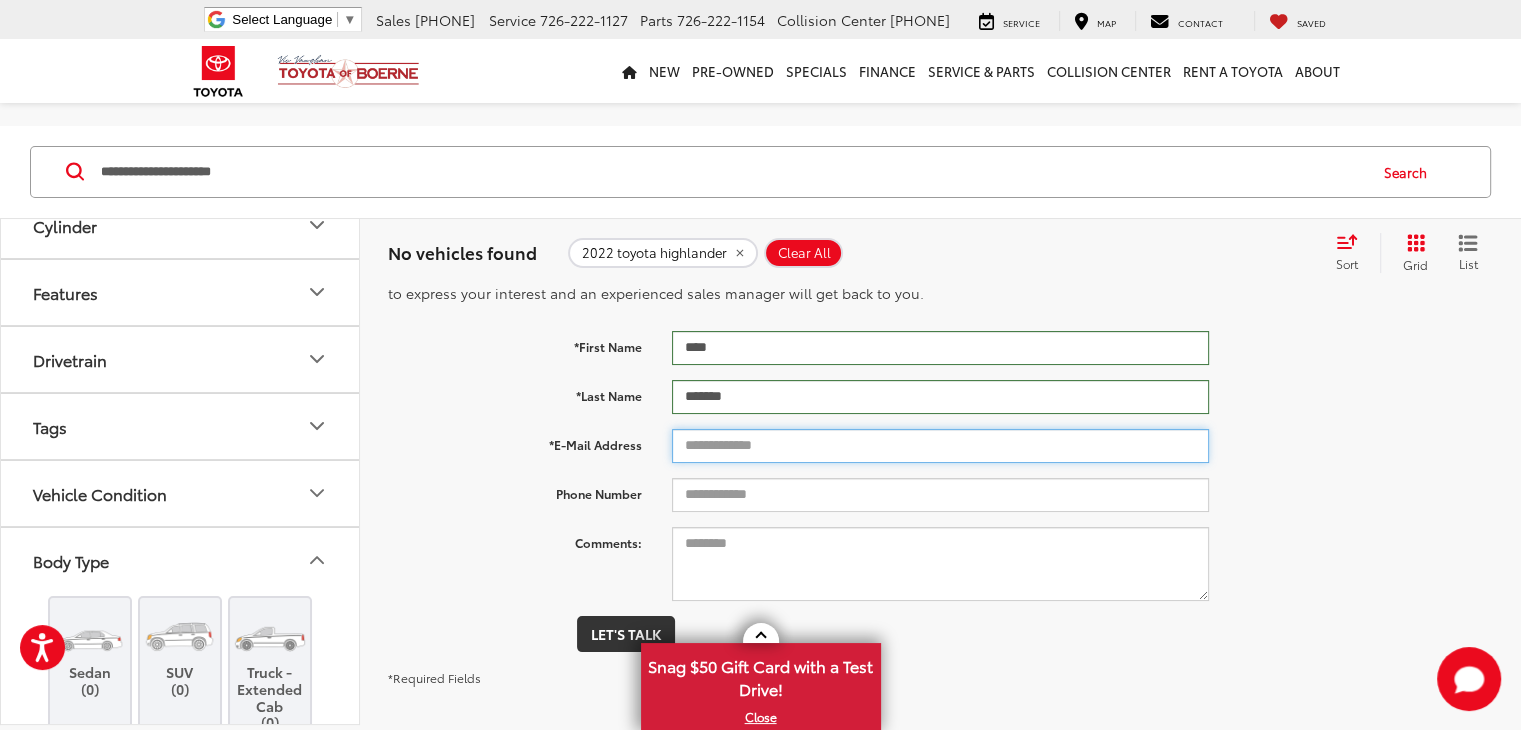 click on "*E-Mail Address" at bounding box center [941, 446] 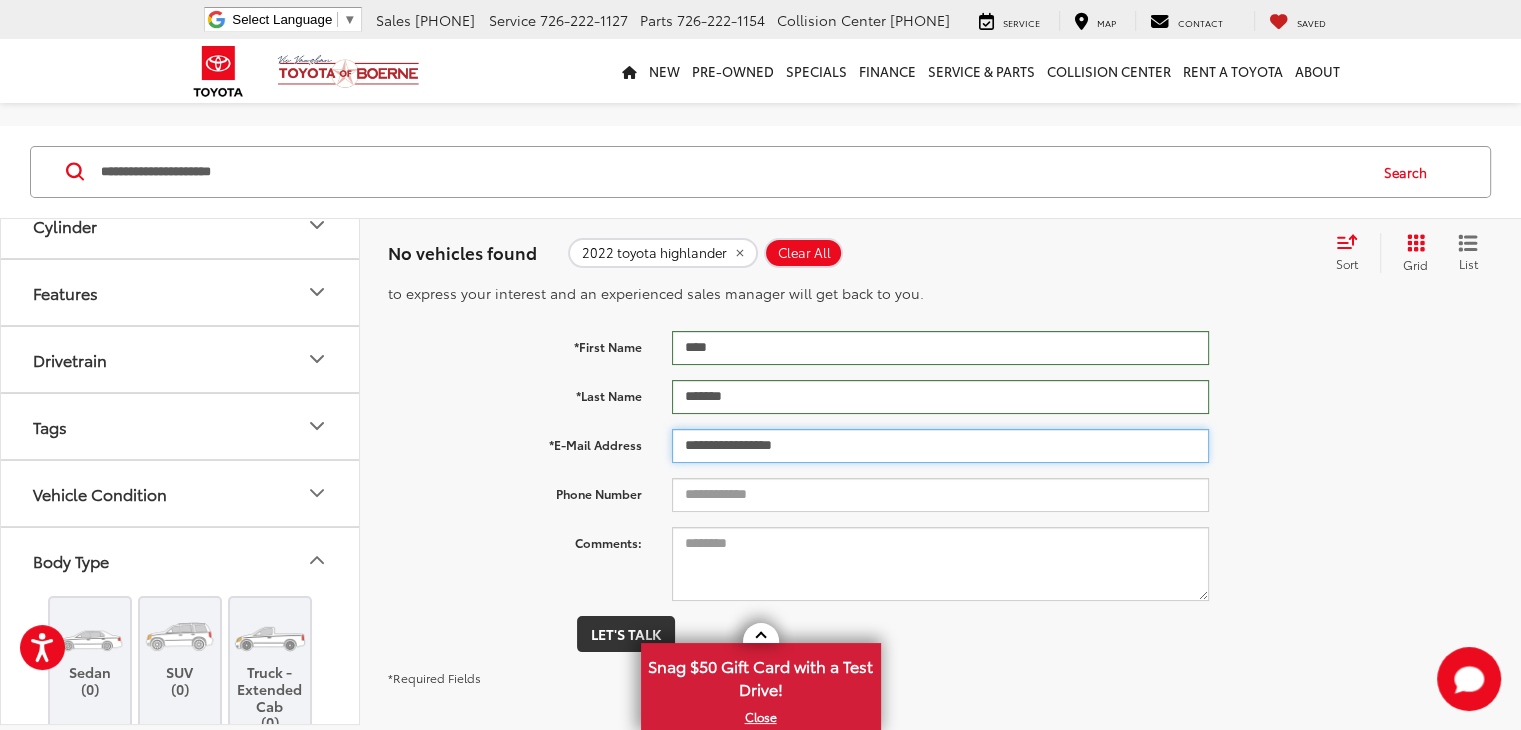type on "**********" 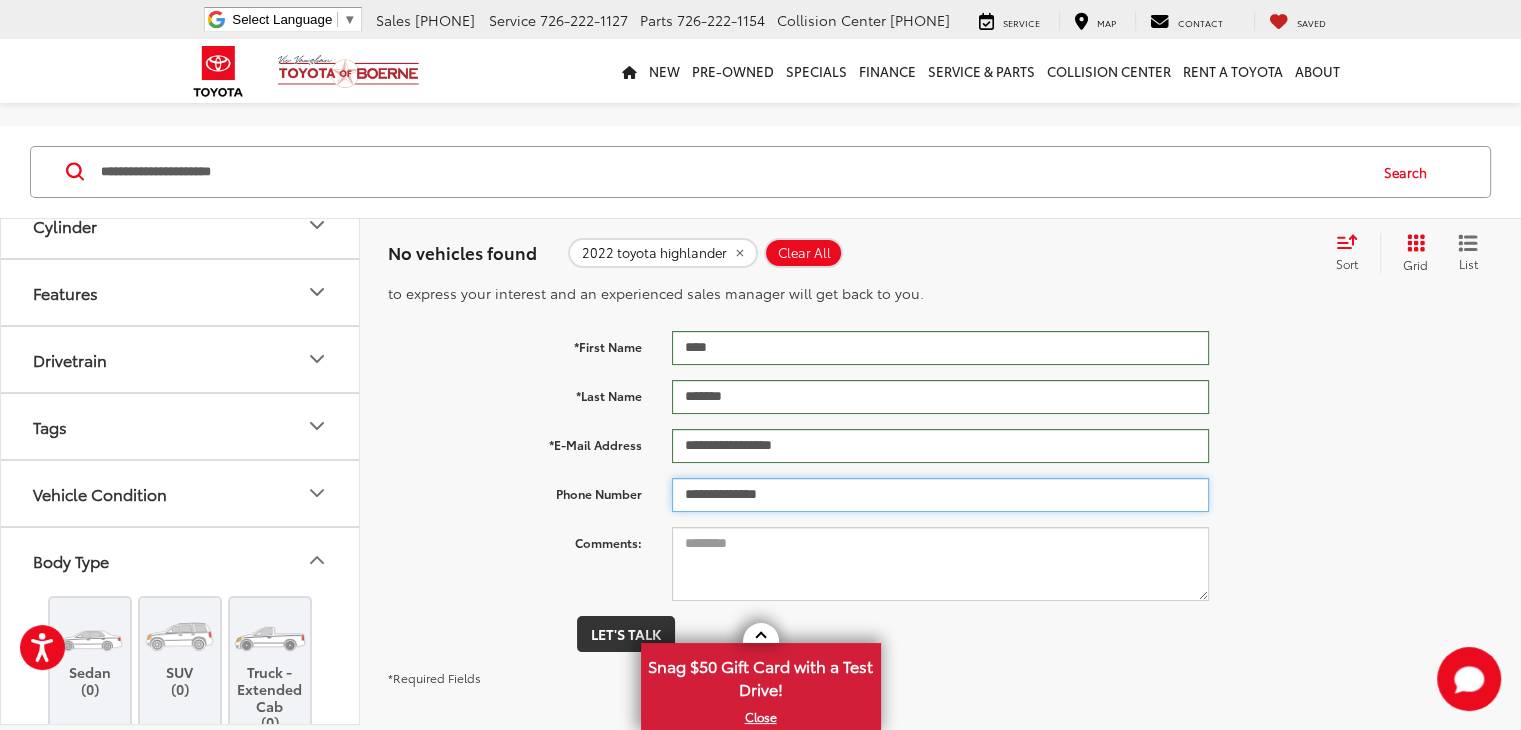 type on "**********" 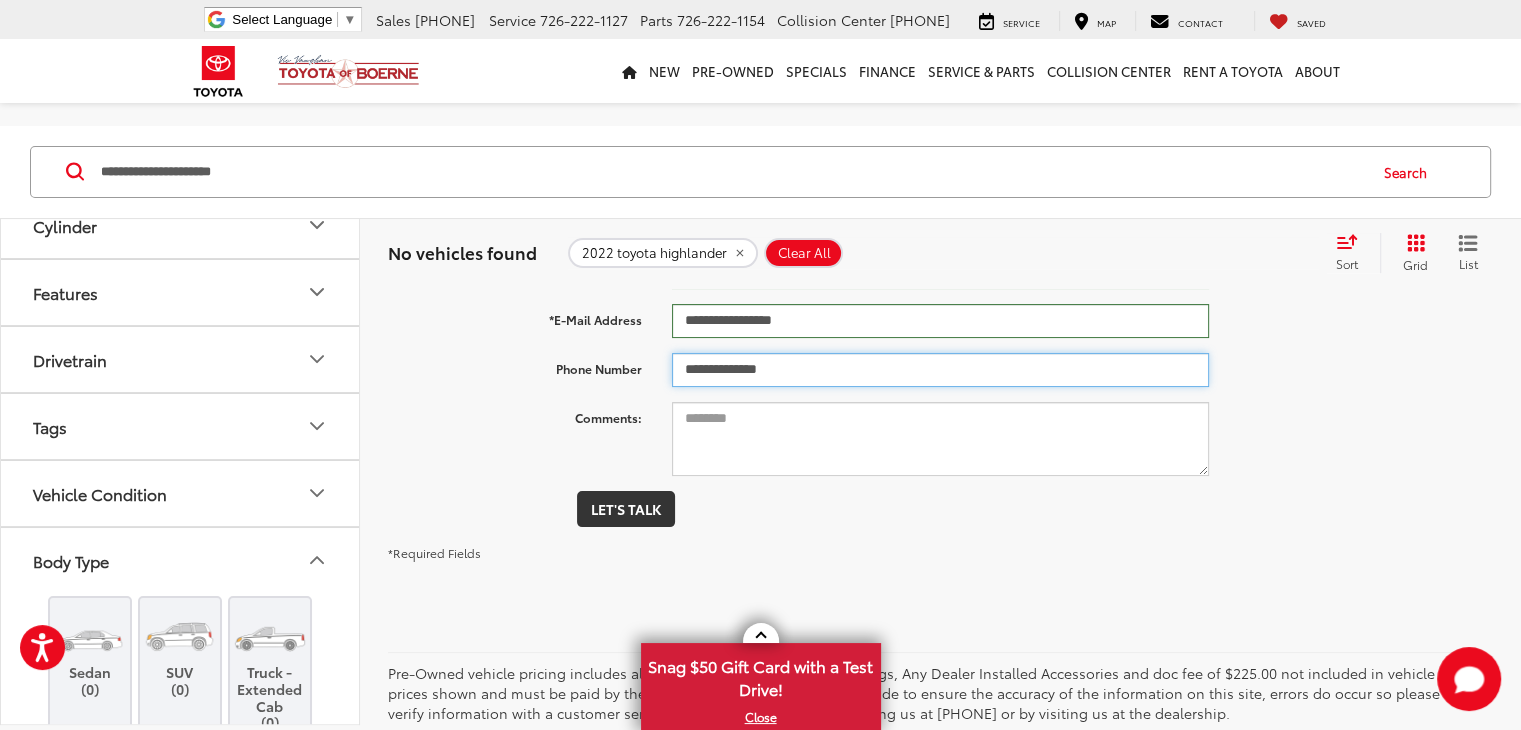 scroll, scrollTop: 299, scrollLeft: 0, axis: vertical 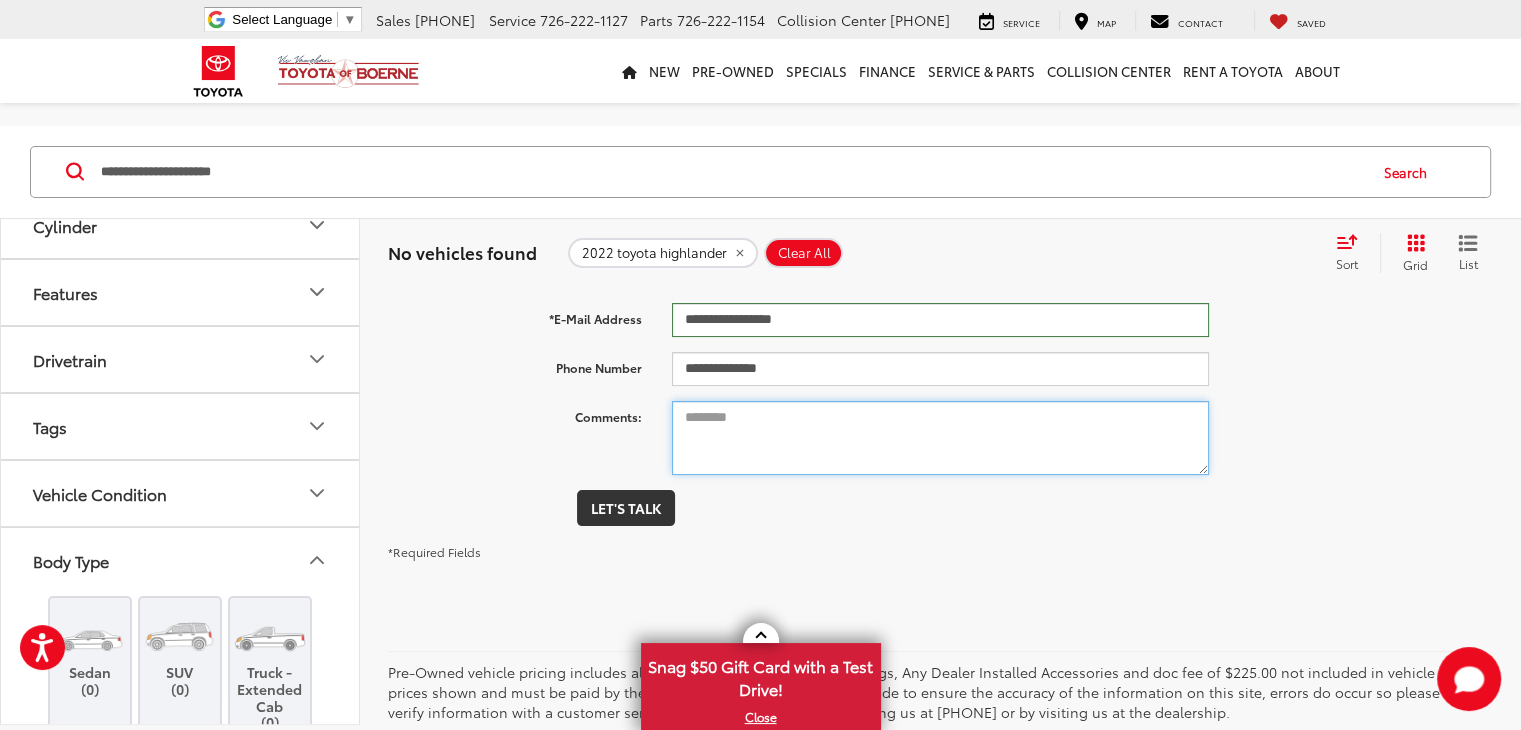 click on "Comments:" at bounding box center (941, 438) 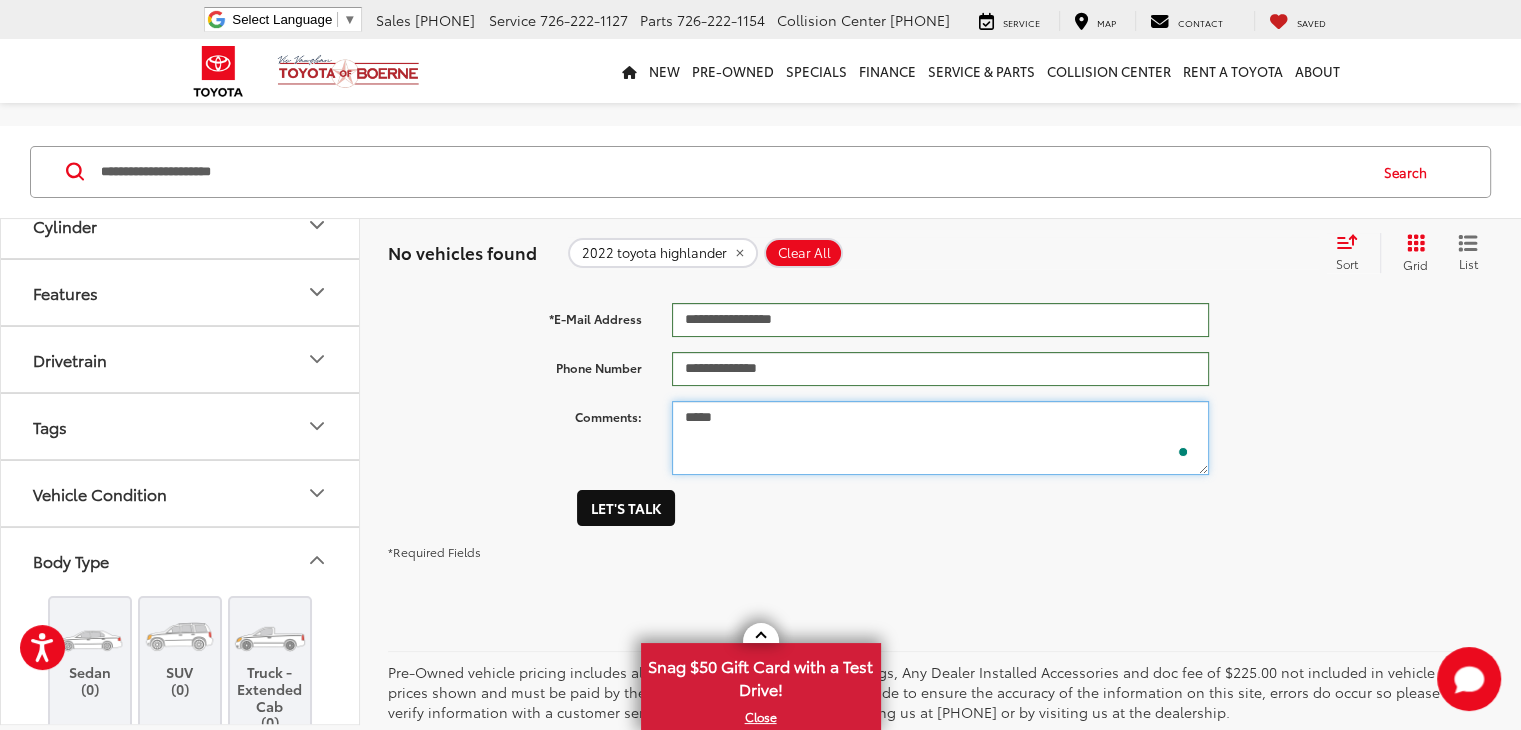type on "*****" 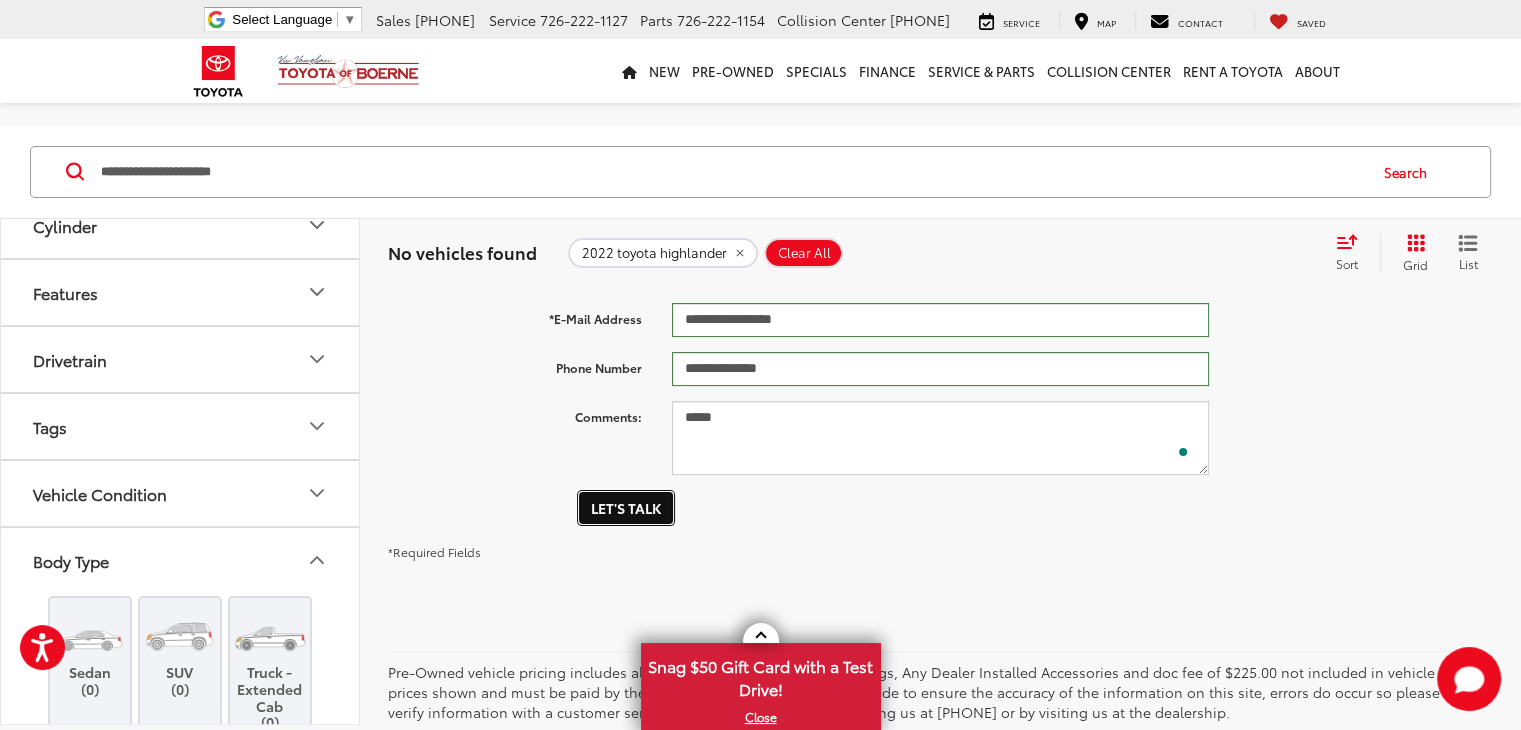 click on "Let's Talk" at bounding box center (626, 508) 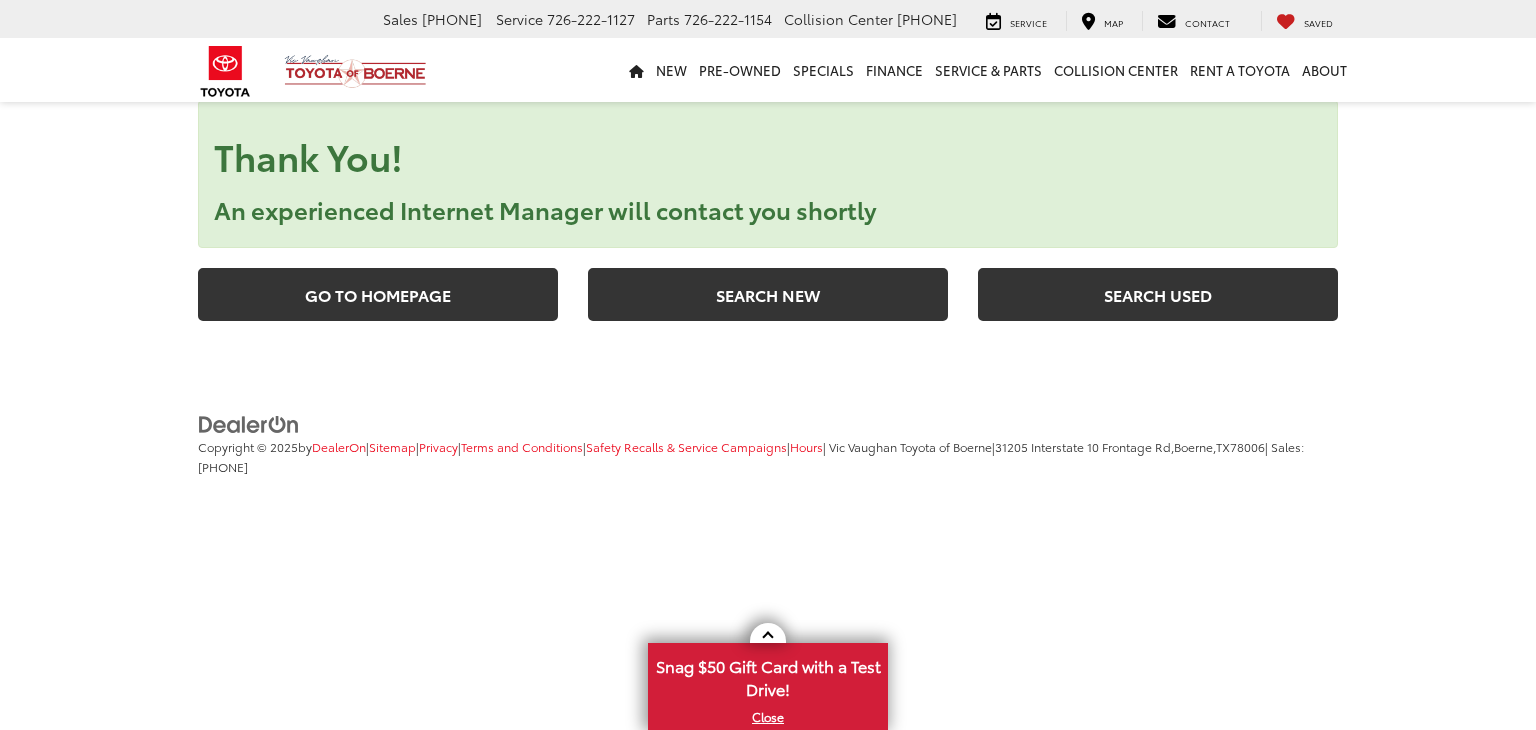 scroll, scrollTop: 0, scrollLeft: 0, axis: both 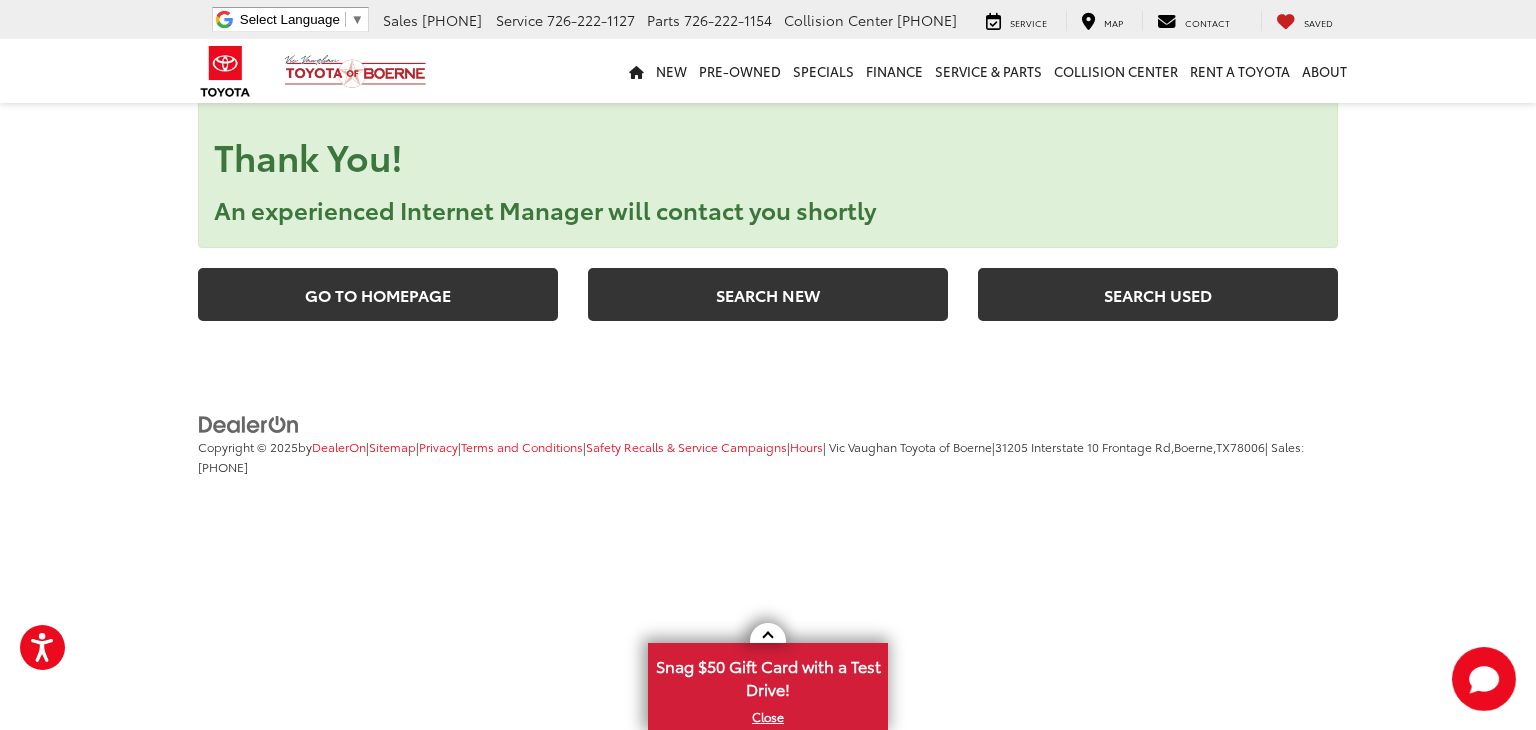 click on "Go to Homepage
Search New
Search Used" at bounding box center (768, 298) 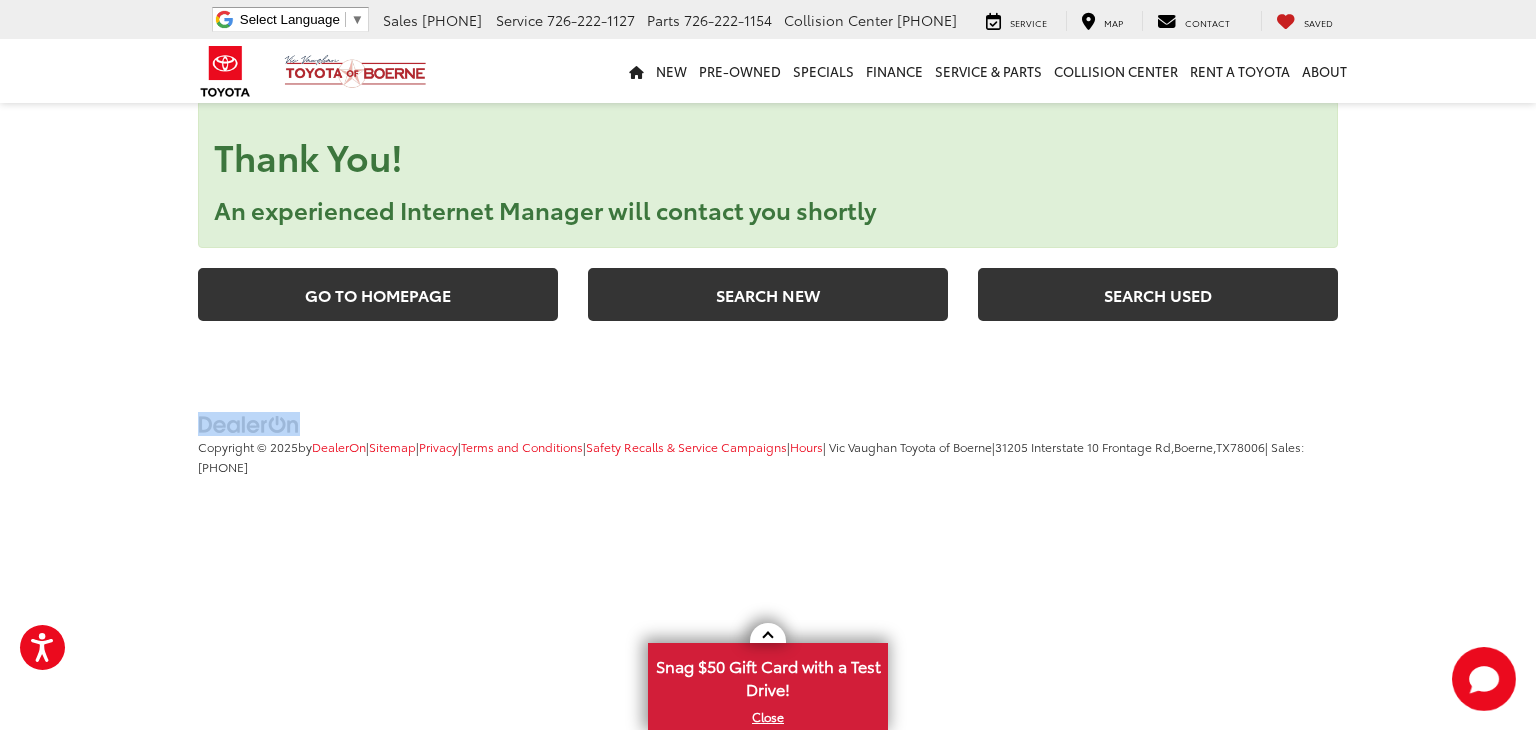 click on "Go to Homepage
Search New
Search Used" at bounding box center [768, 298] 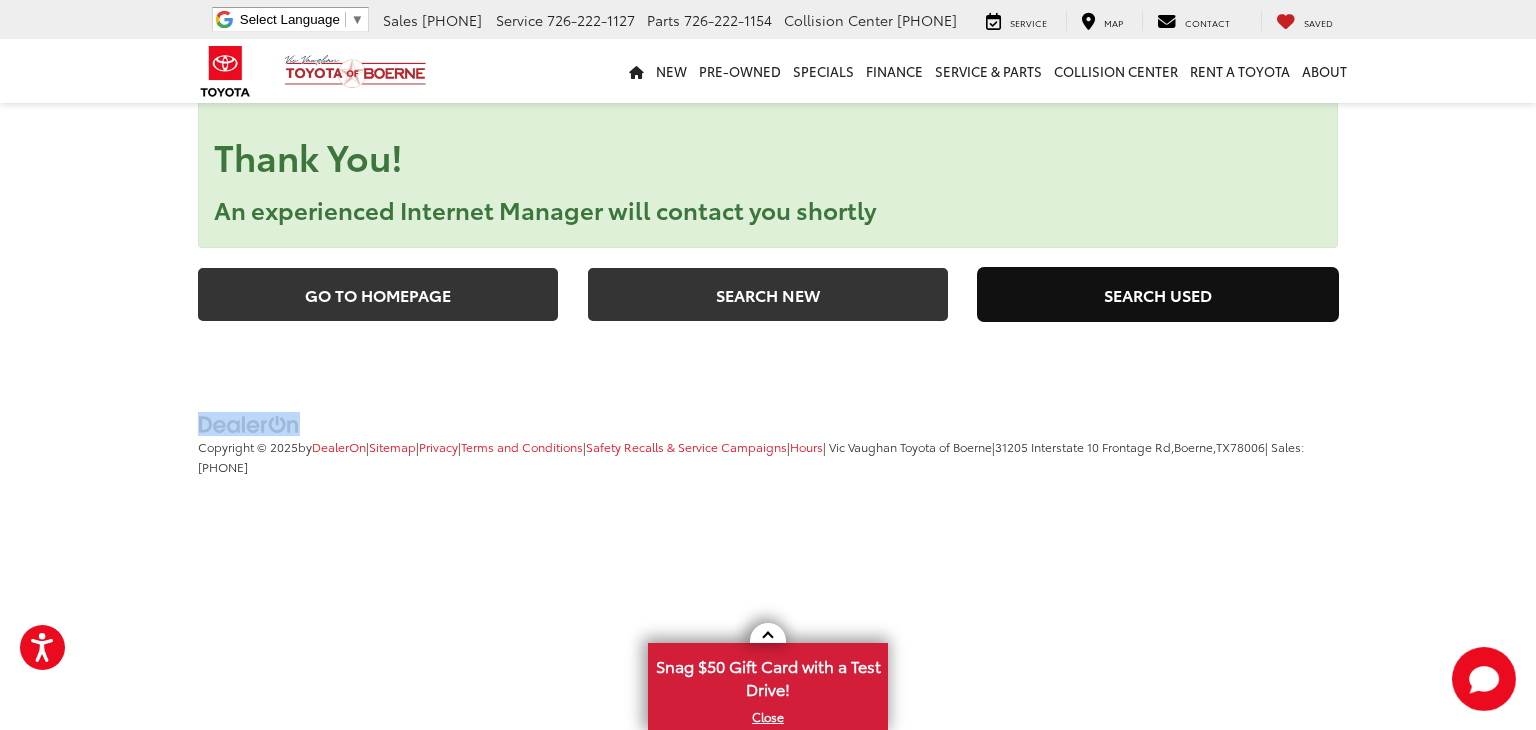 click on "Search Used" at bounding box center [1158, 294] 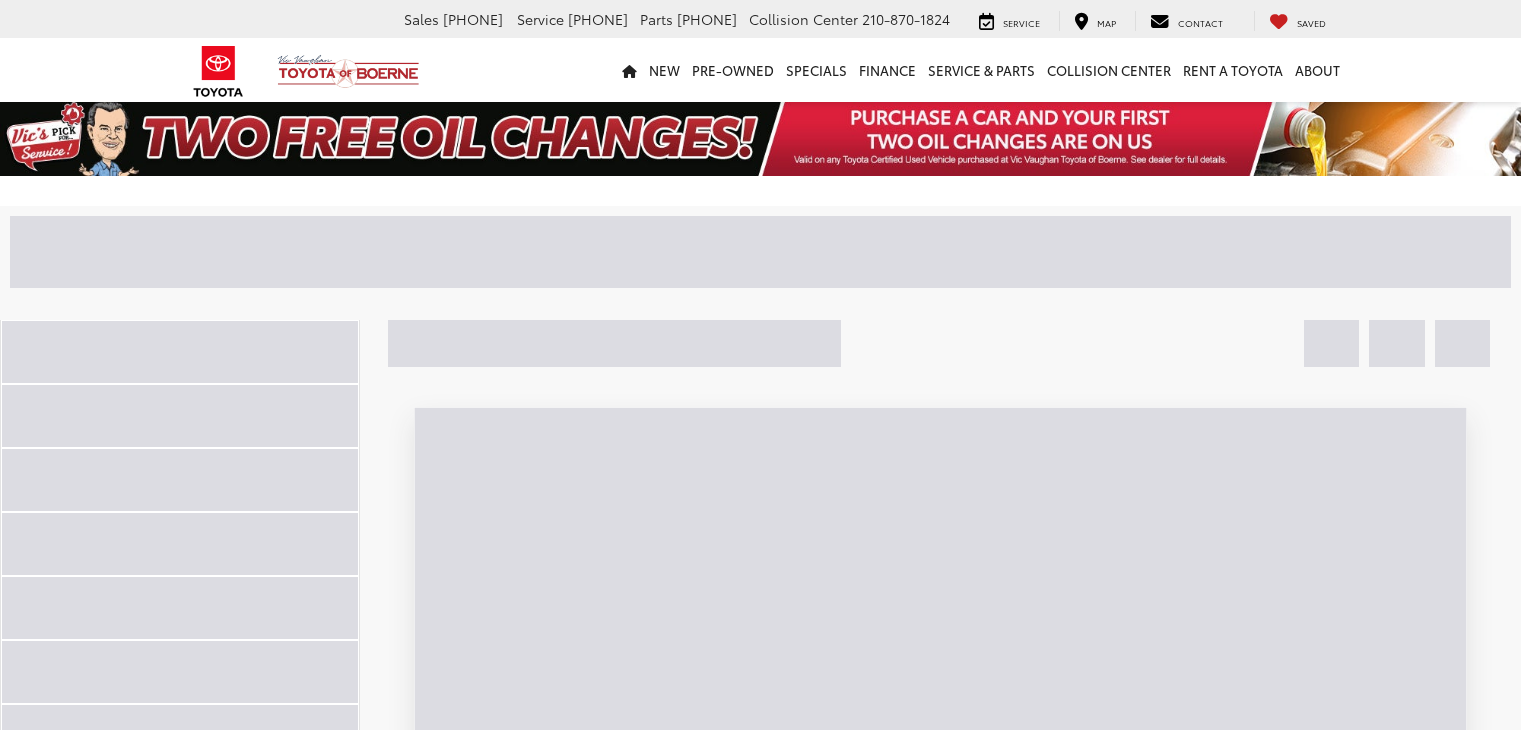 scroll, scrollTop: 0, scrollLeft: 0, axis: both 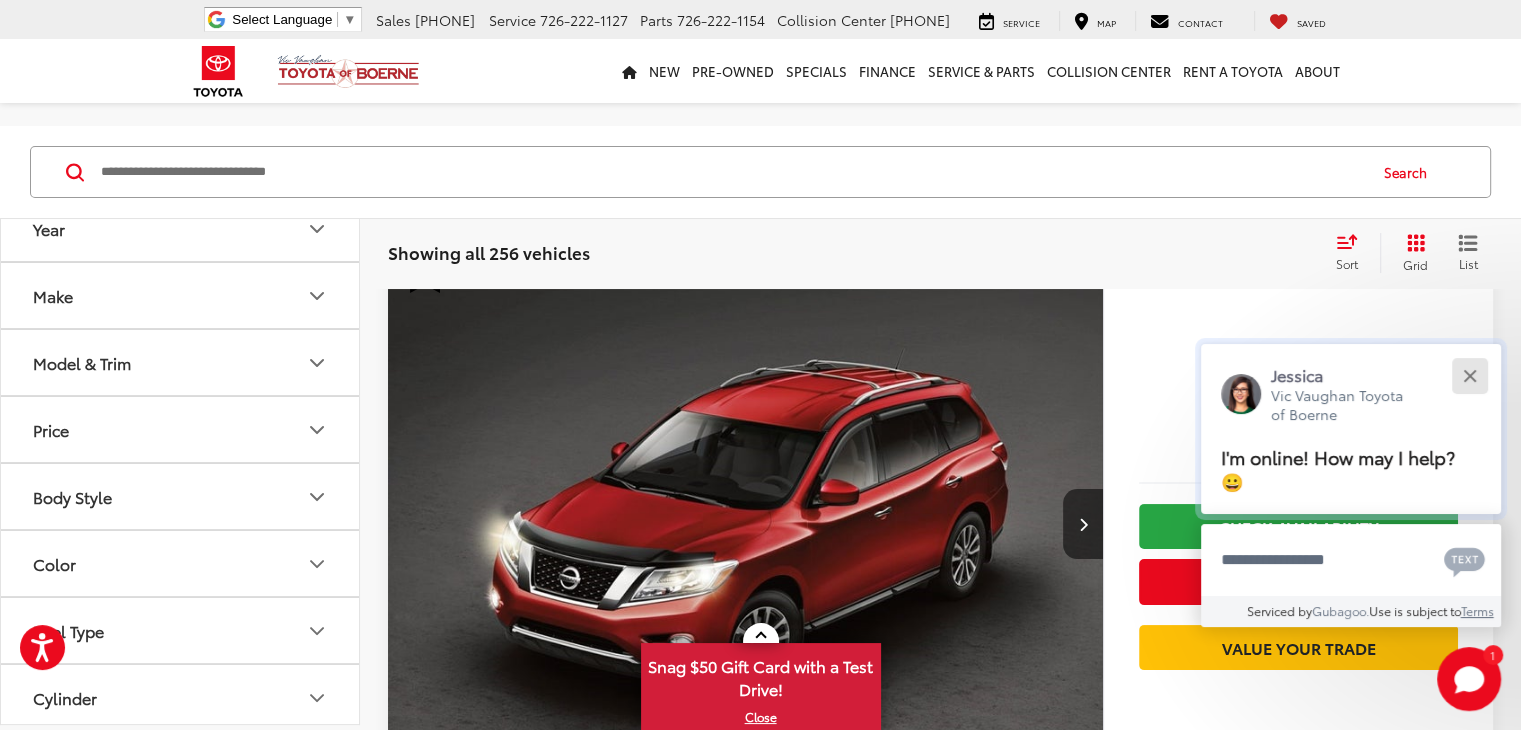 click at bounding box center (1469, 375) 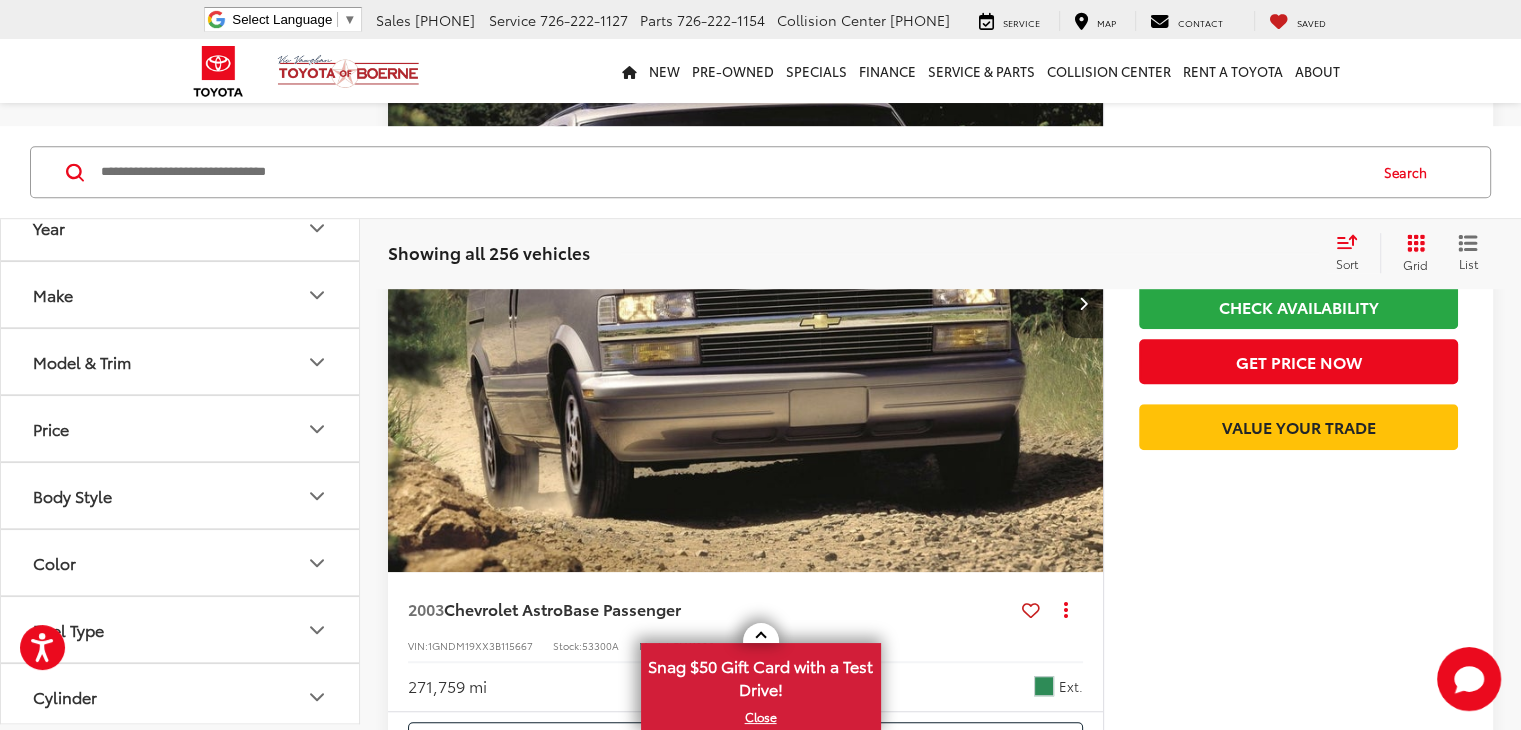 scroll, scrollTop: 1236, scrollLeft: 0, axis: vertical 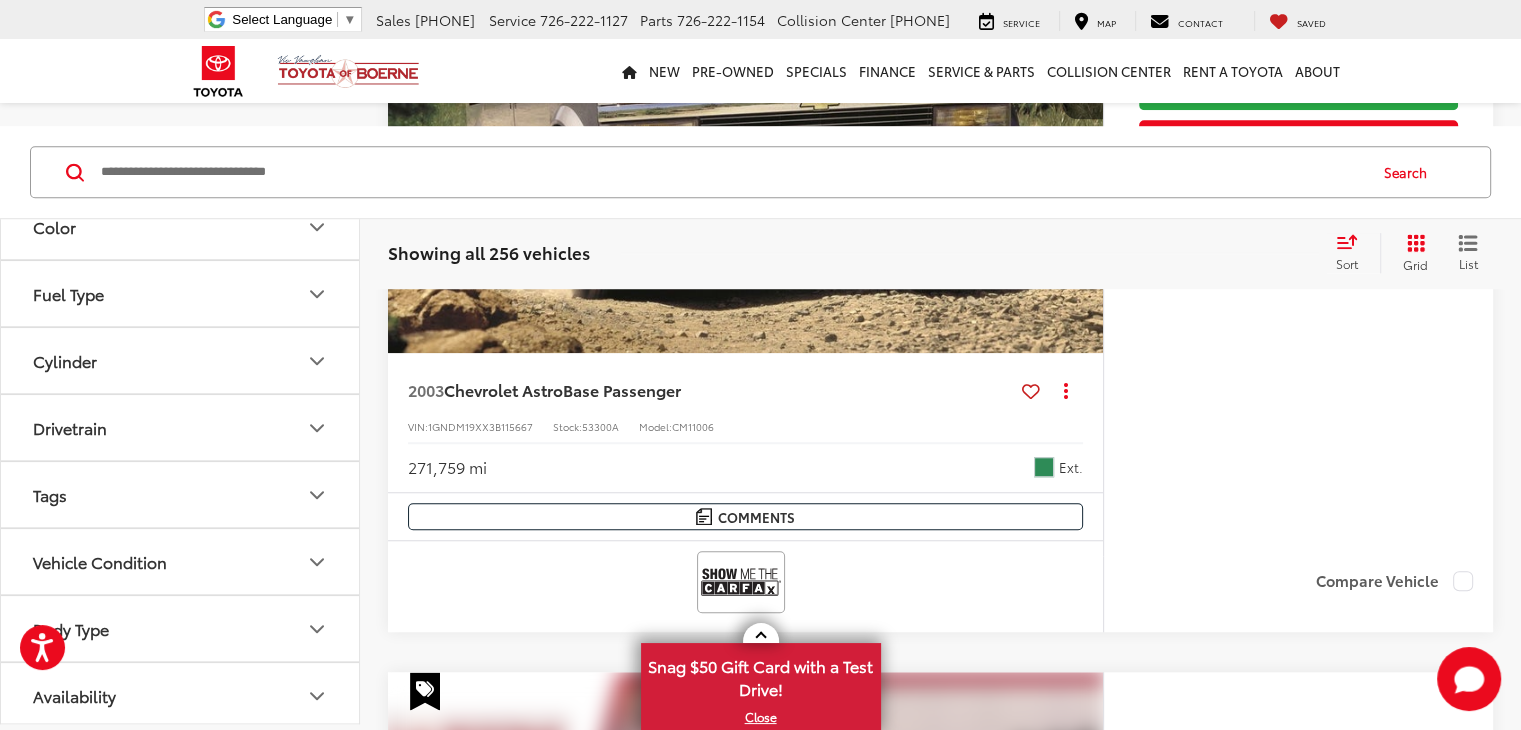 click 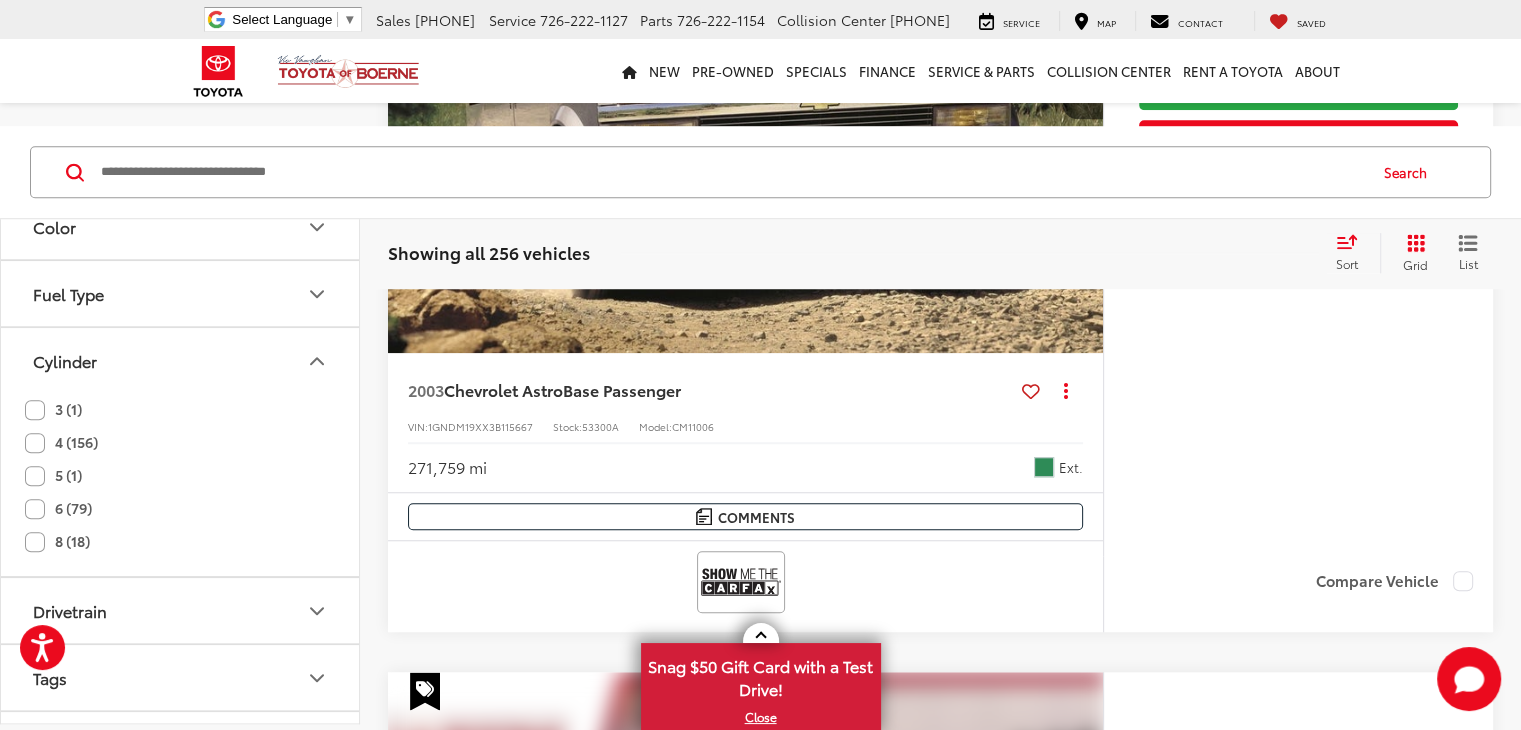 click on "6 (79)" 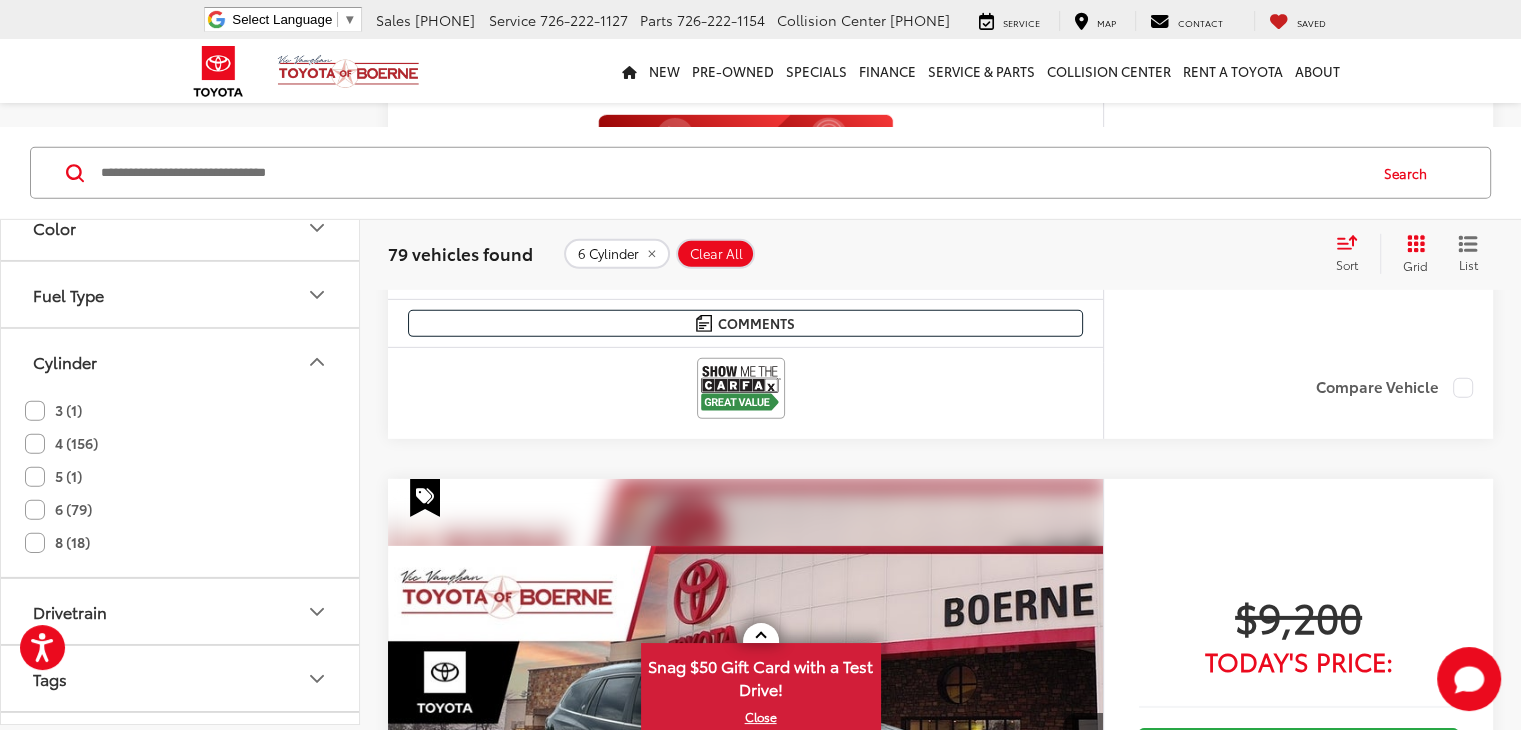 scroll, scrollTop: 6117, scrollLeft: 0, axis: vertical 